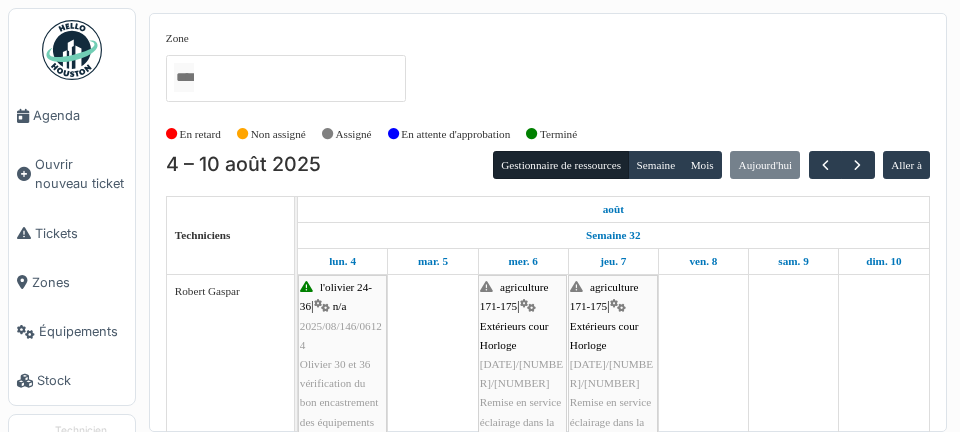 scroll, scrollTop: 0, scrollLeft: 0, axis: both 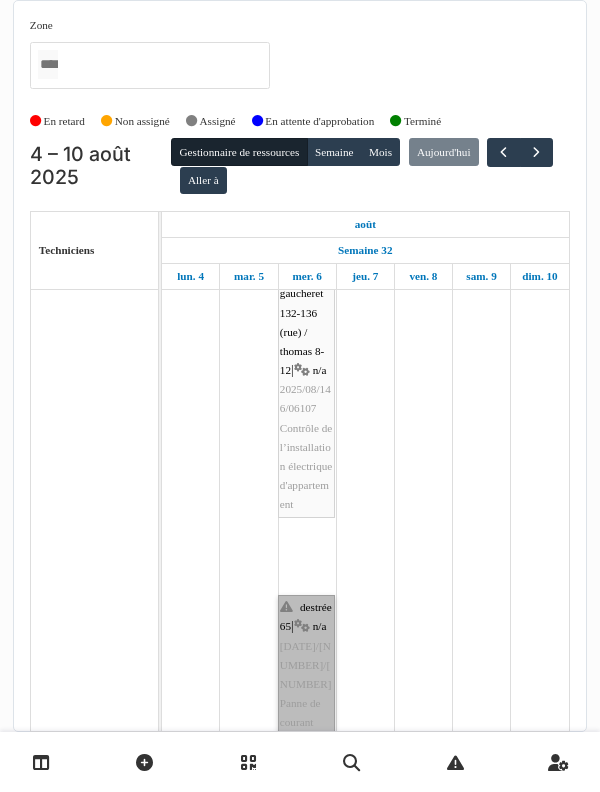 click on "destrée 65
|     n/a
2025/08/146/06270
Panne de courant dans les communs" at bounding box center (306, 684) 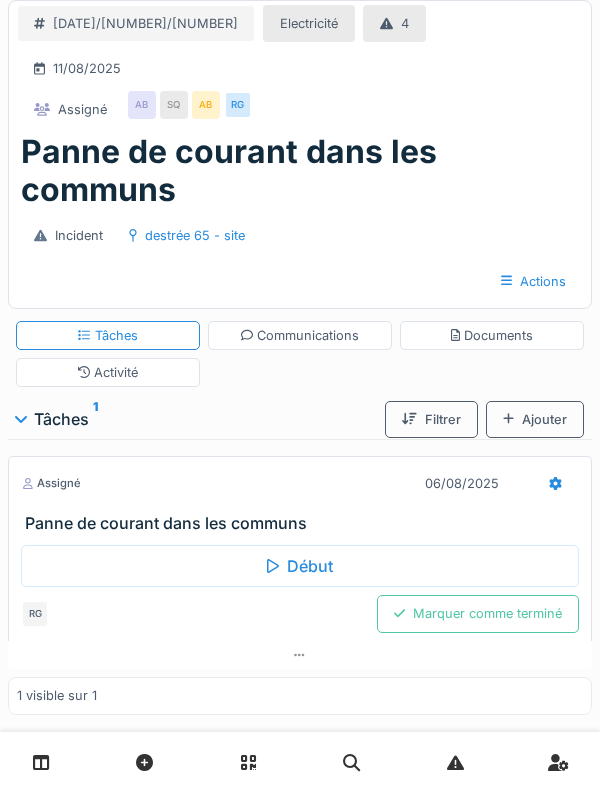 scroll, scrollTop: 0, scrollLeft: 0, axis: both 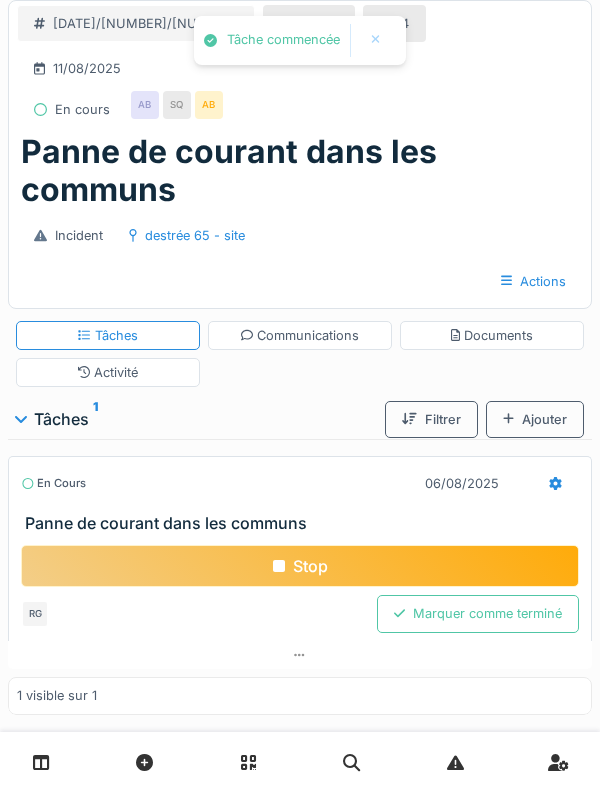 click at bounding box center [555, 483] 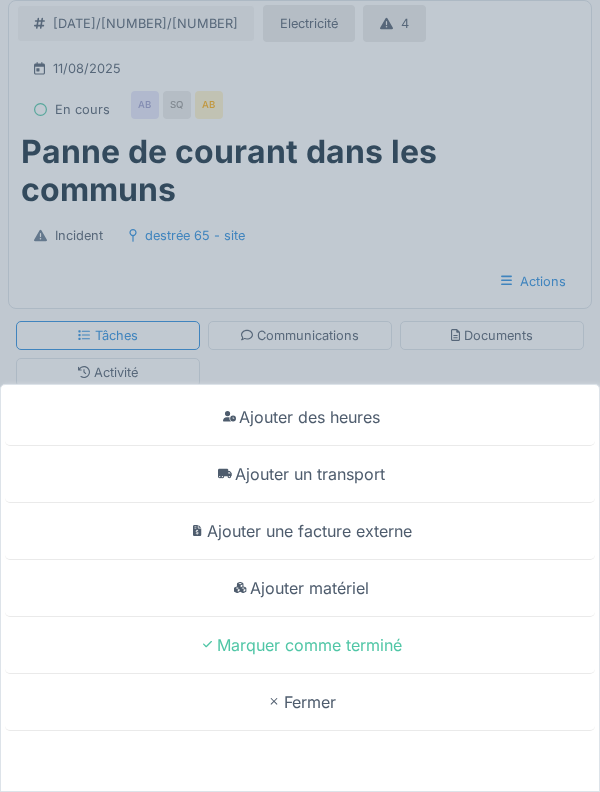 click on "Ajouter un transport" at bounding box center (300, 474) 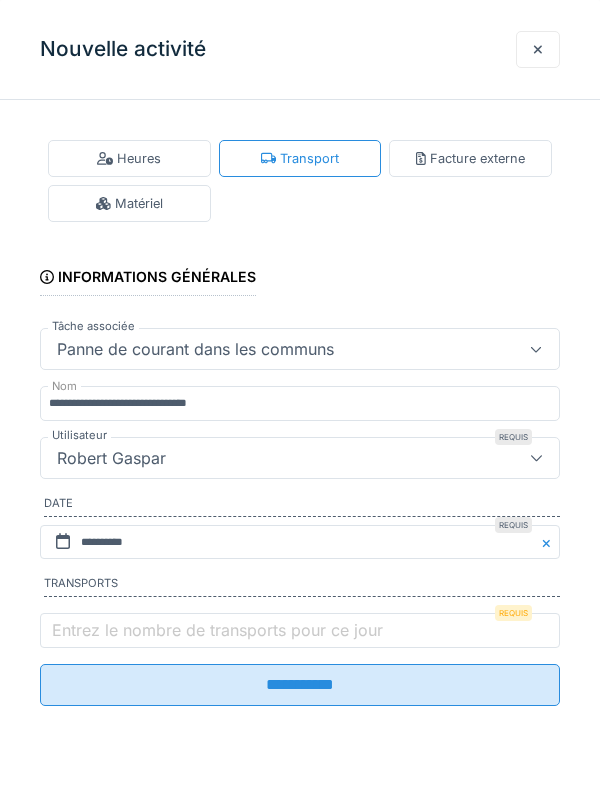 click on "Entrez le nombre de transports pour ce jour" at bounding box center (217, 630) 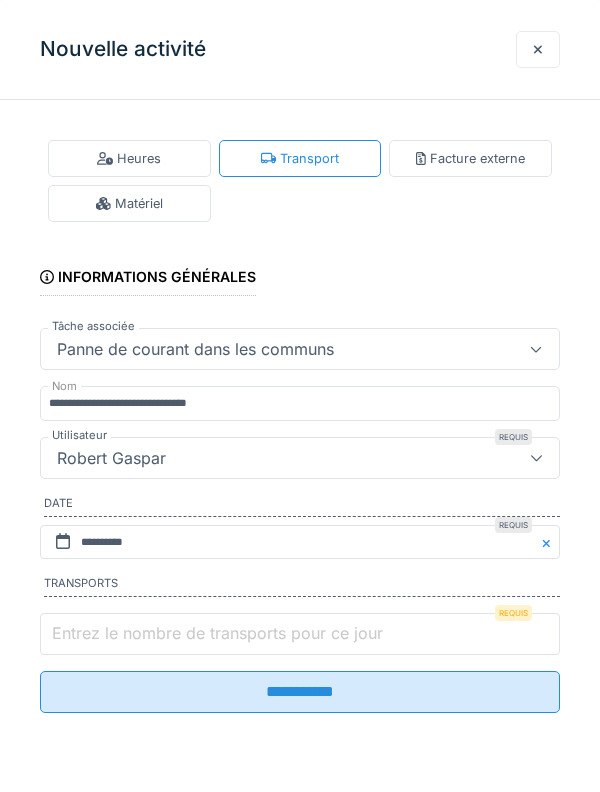 click on "Entrez le nombre de transports pour ce jour" at bounding box center (300, 634) 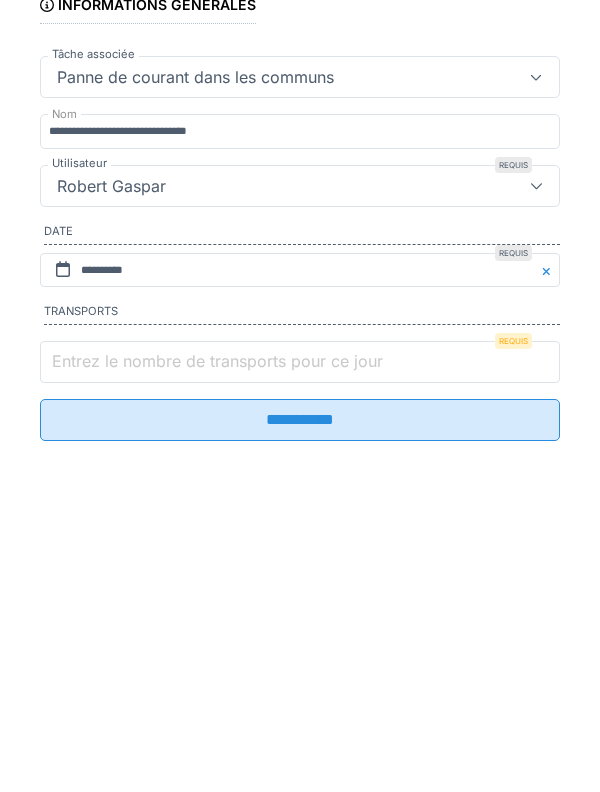 scroll, scrollTop: 31, scrollLeft: 0, axis: vertical 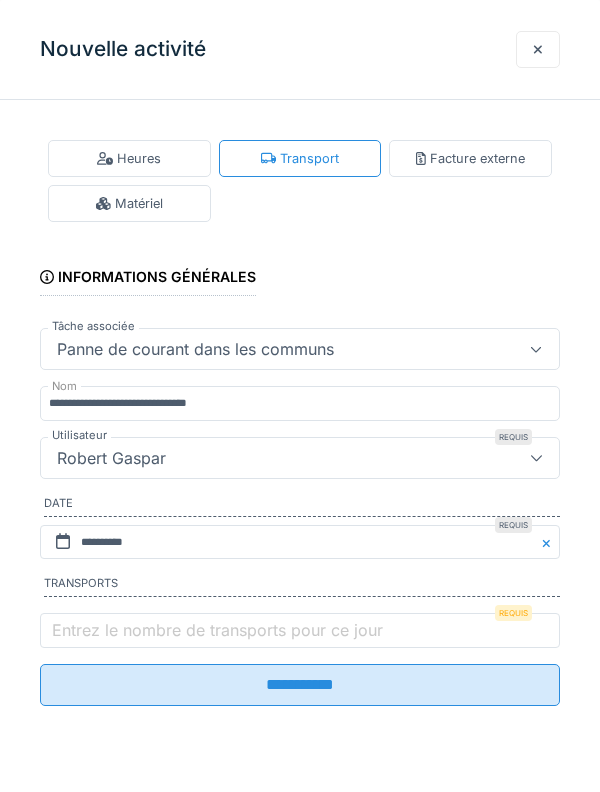 click on "Entrez le nombre de transports pour ce jour" at bounding box center (217, 630) 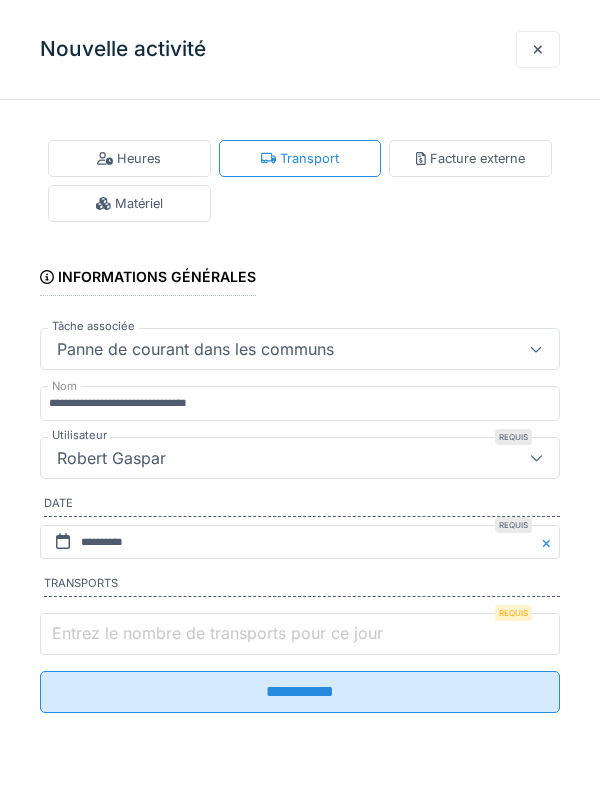 click on "Entrez le nombre de transports pour ce jour" at bounding box center (300, 634) 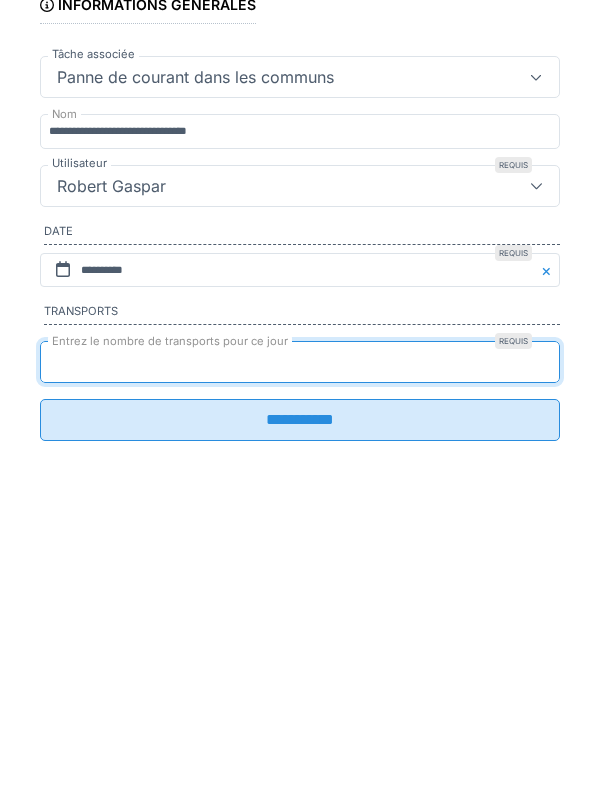 type on "*" 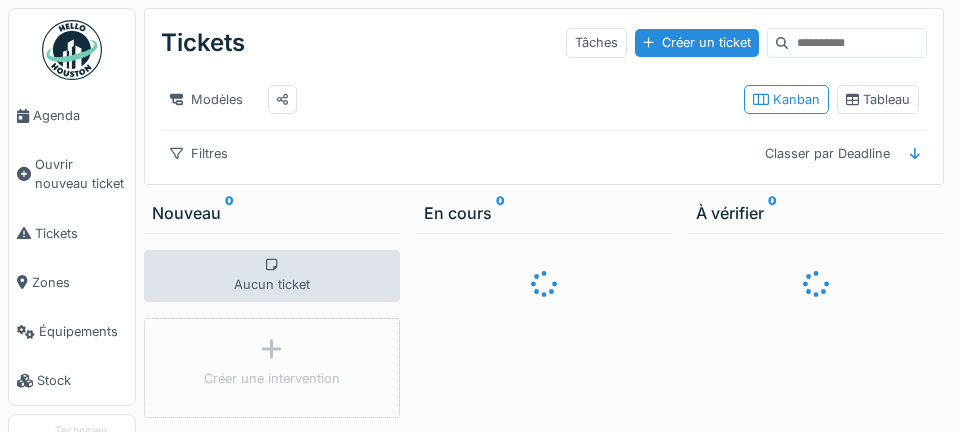 scroll, scrollTop: 0, scrollLeft: 0, axis: both 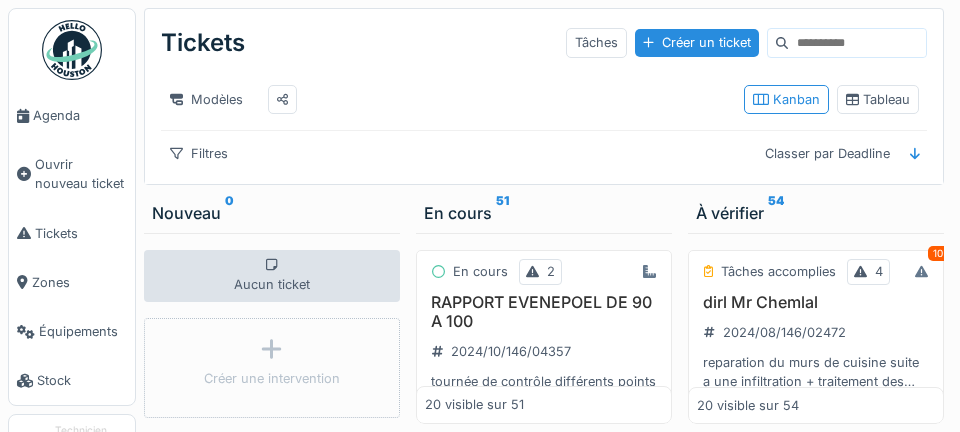click on "Agenda" at bounding box center (80, 115) 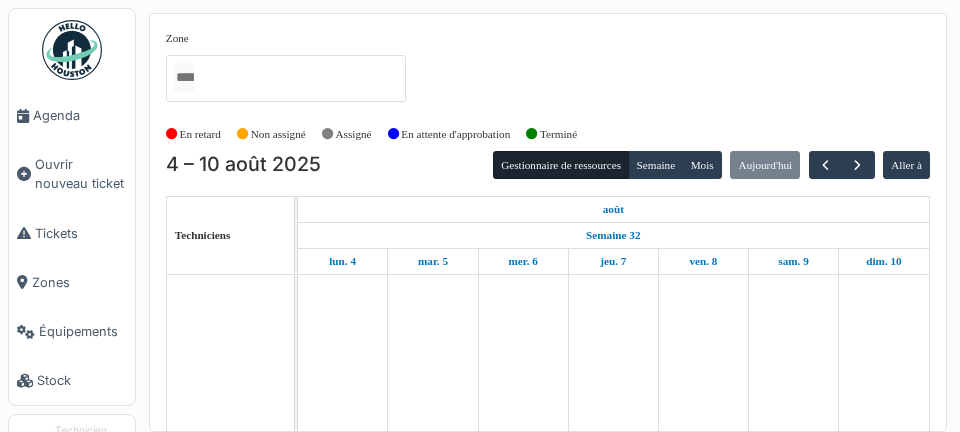 scroll, scrollTop: 0, scrollLeft: 0, axis: both 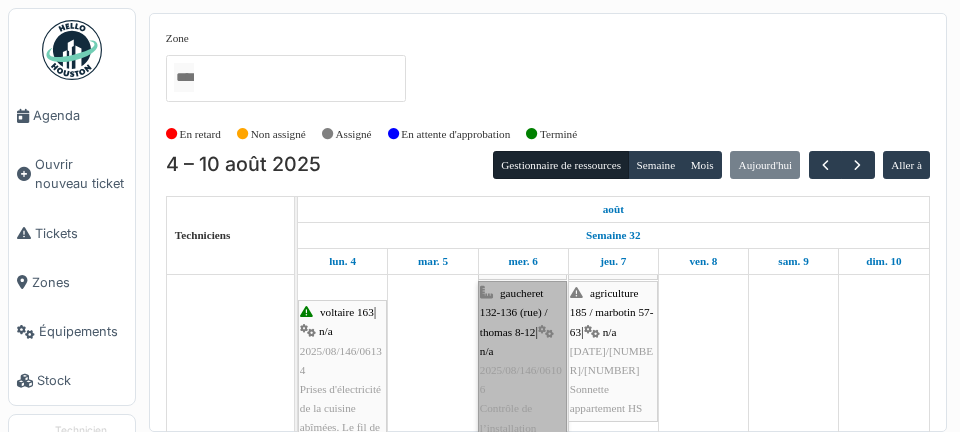 click on "gaucheret 132-136 (rue) / thomas 8-12
|     n/a
2025/08/146/06106
Contrôle de l’installation électrique d'appartement" at bounding box center [522, 380] 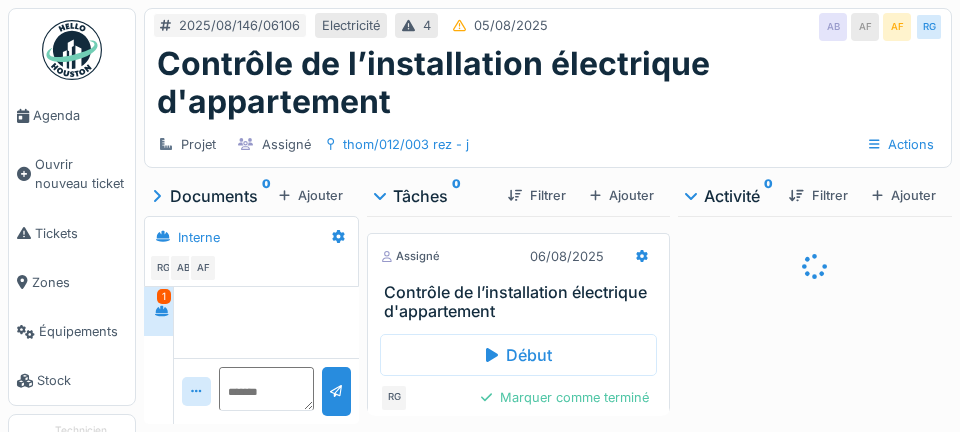 scroll, scrollTop: 0, scrollLeft: 0, axis: both 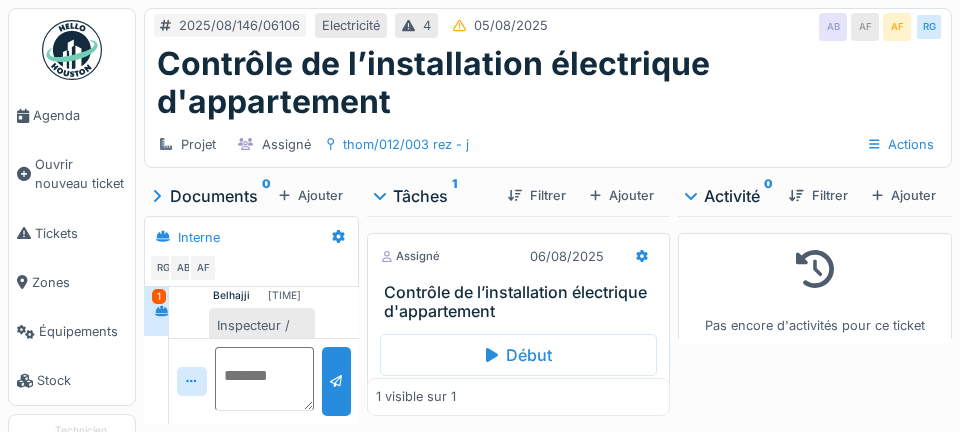 click at bounding box center (265, 379) 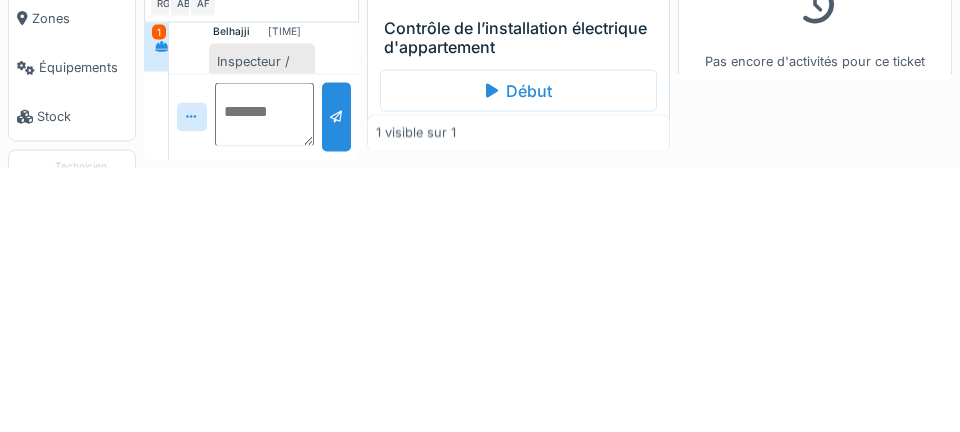scroll, scrollTop: 96, scrollLeft: 0, axis: vertical 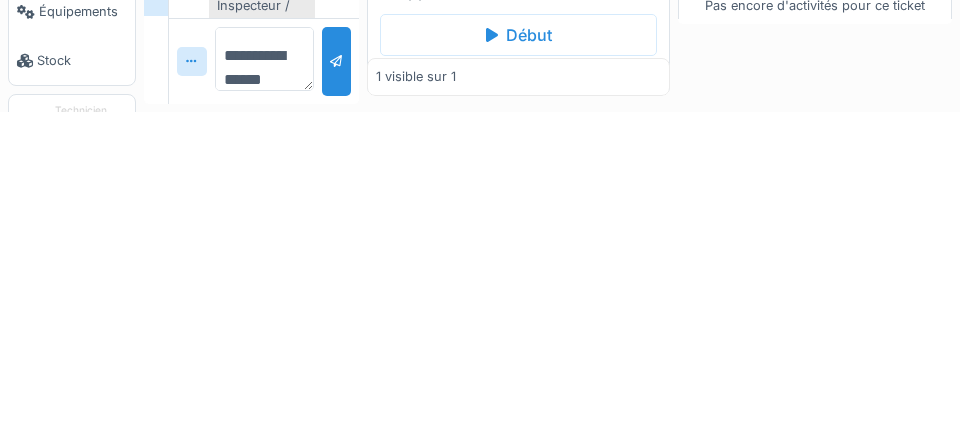 type on "**********" 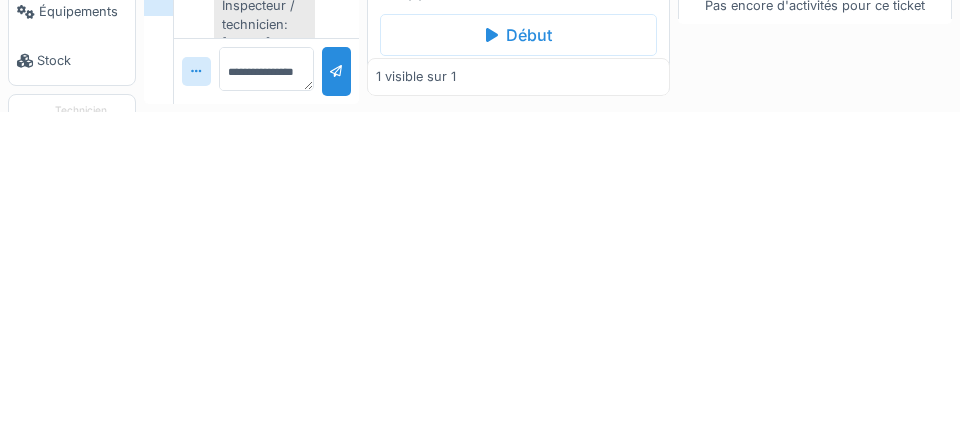 click at bounding box center [336, 391] 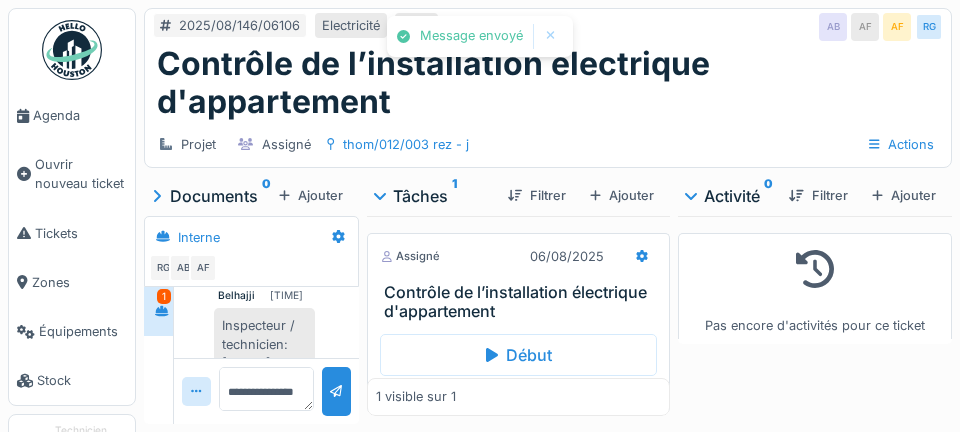 scroll, scrollTop: 183, scrollLeft: 0, axis: vertical 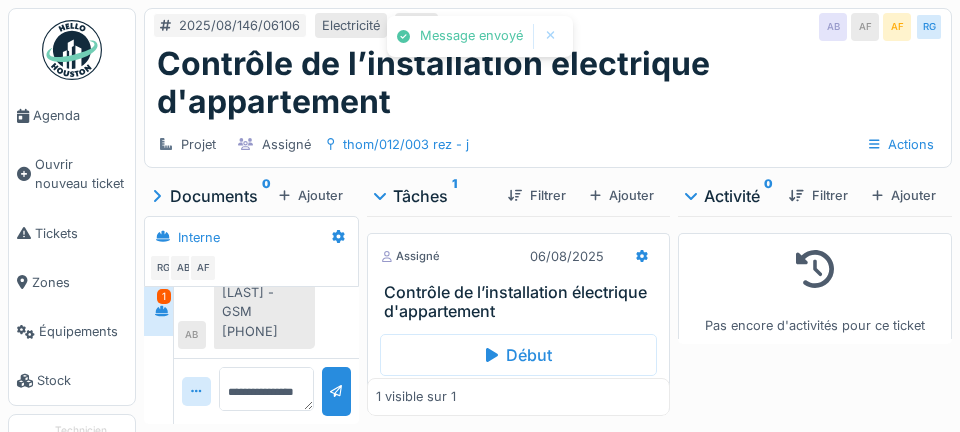 click on "Marquer comme terminé" at bounding box center (565, 397) 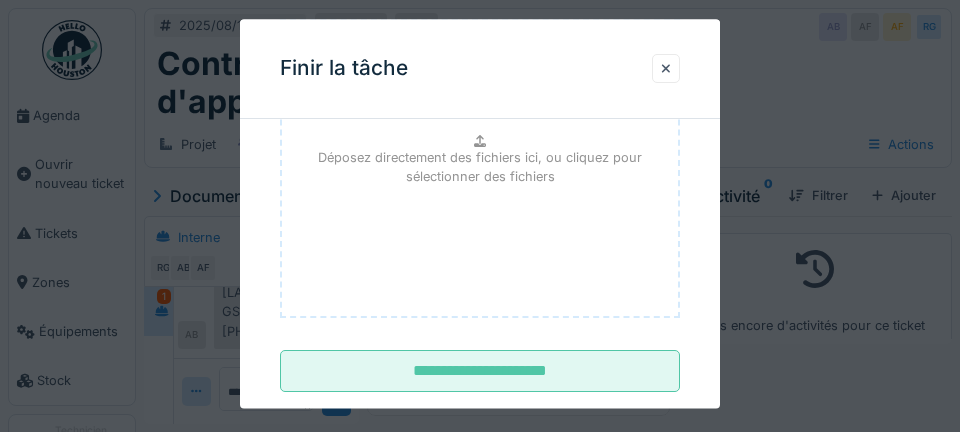 scroll, scrollTop: 328, scrollLeft: 0, axis: vertical 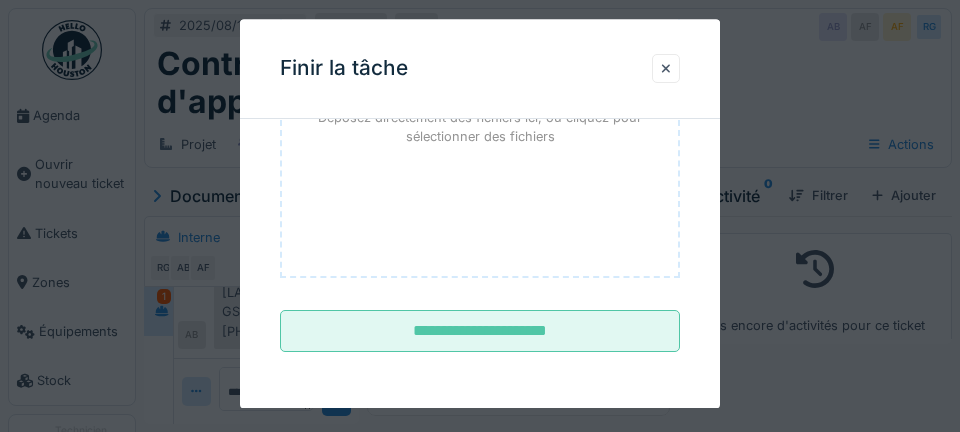 click on "**********" at bounding box center (480, 332) 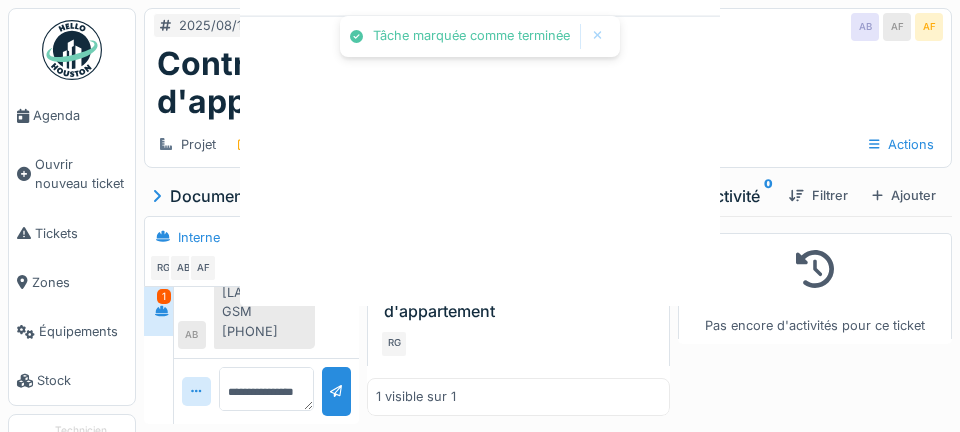 scroll, scrollTop: 0, scrollLeft: 0, axis: both 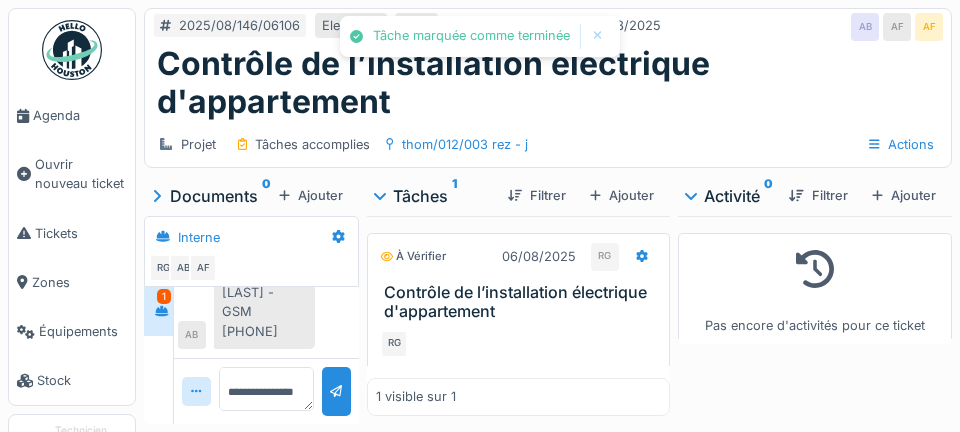 click on "Agenda" at bounding box center (80, 115) 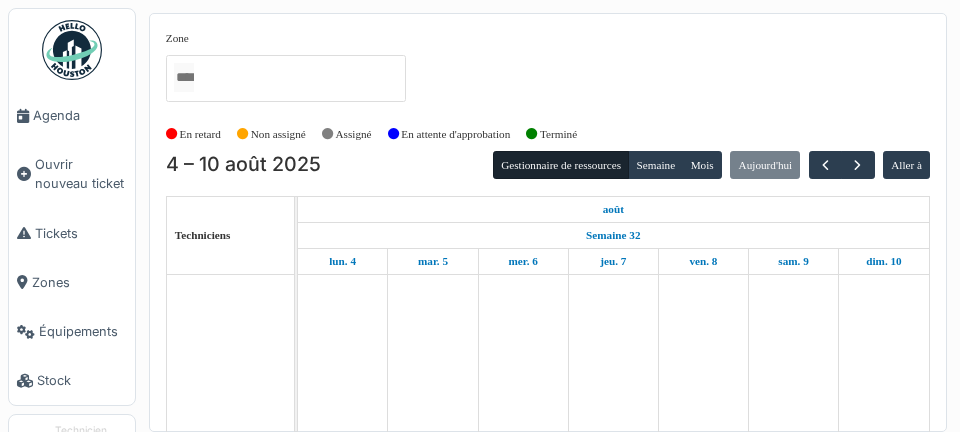 scroll, scrollTop: 0, scrollLeft: 0, axis: both 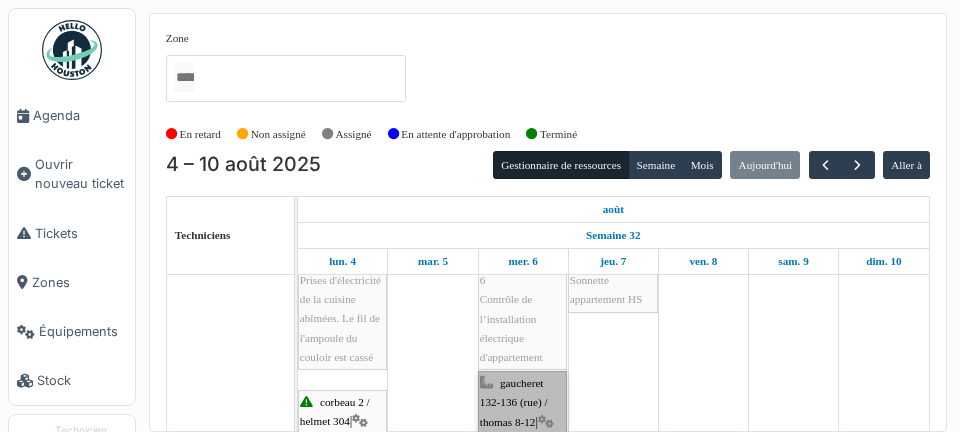 click on "[STREET] [NUMBER] (rue) / [STREET] [NUMBER]
|     n/a
[DATE]/[NUMBER]/[NUMBER]
Contrôle de l’installation électrique d'appartement" at bounding box center [522, 470] 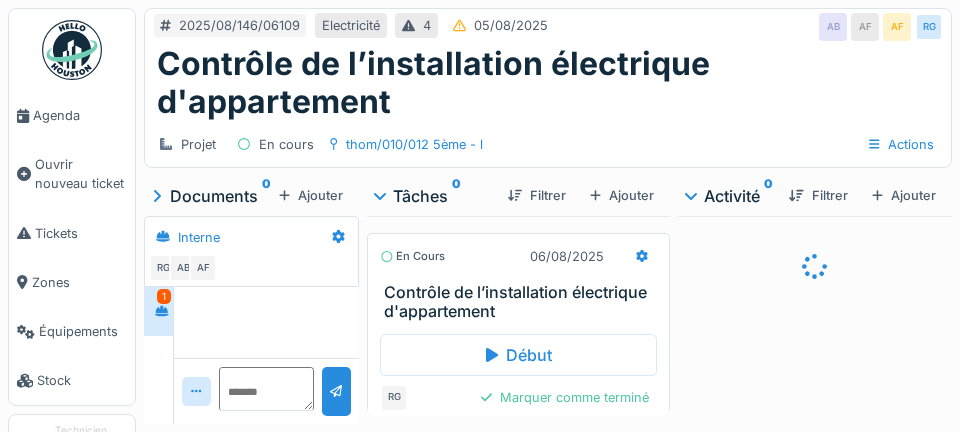 scroll, scrollTop: 0, scrollLeft: 0, axis: both 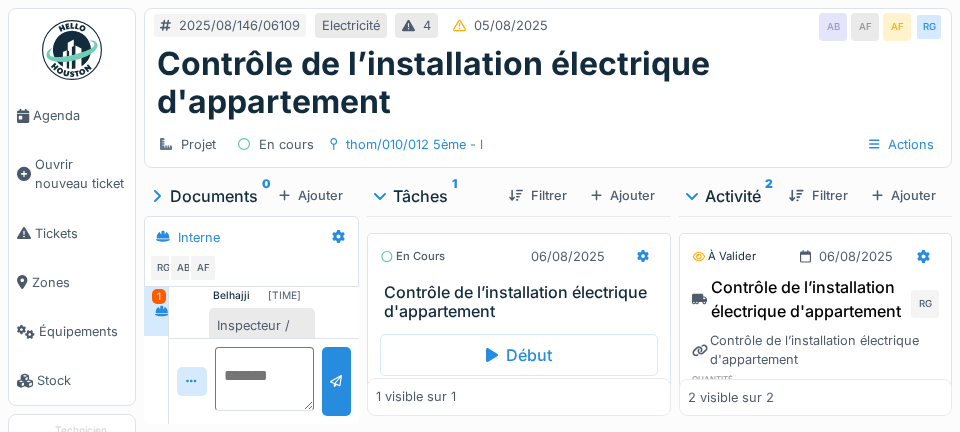 click at bounding box center (265, 379) 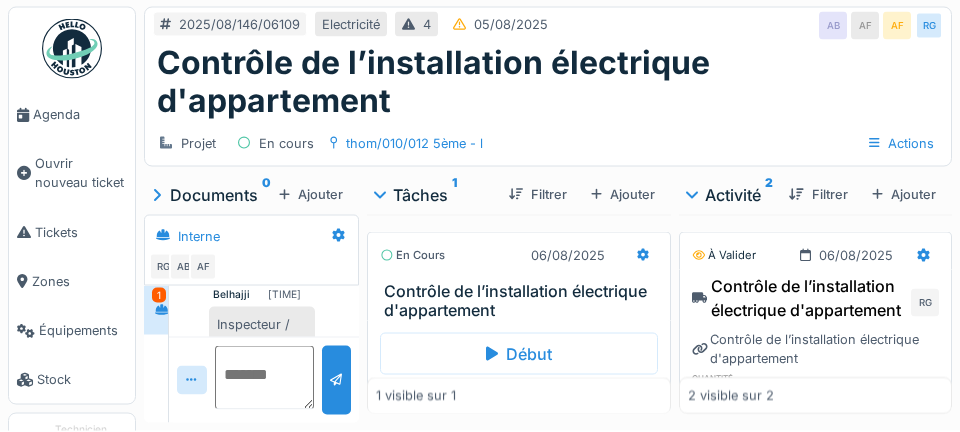 scroll, scrollTop: 96, scrollLeft: 0, axis: vertical 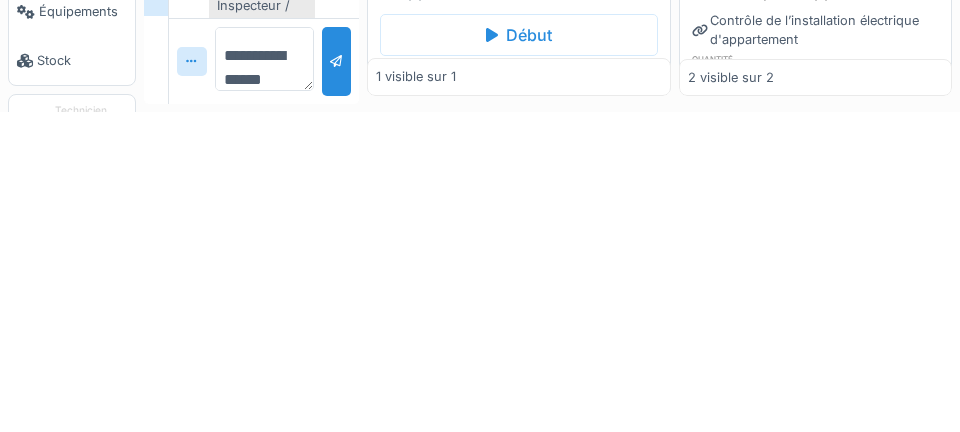 type on "**********" 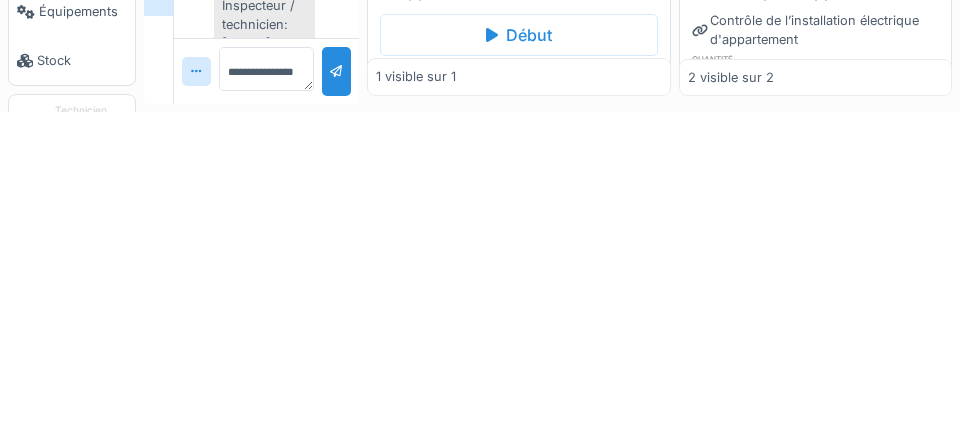 click at bounding box center (336, 391) 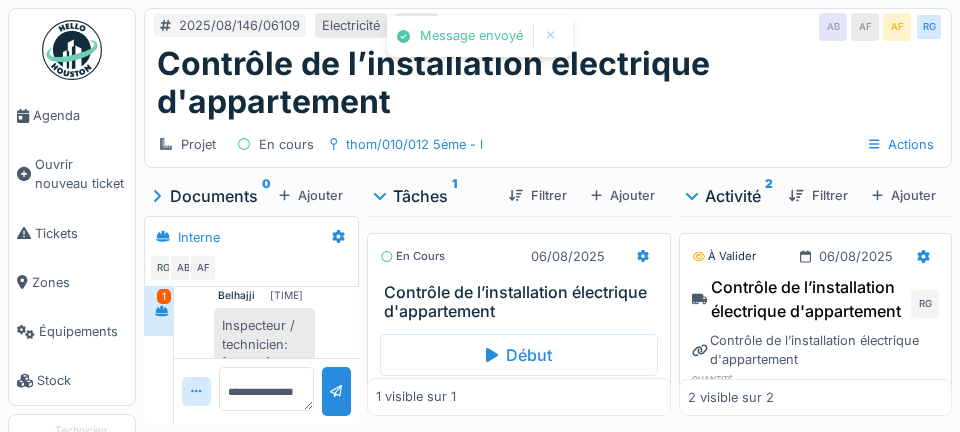 scroll, scrollTop: 183, scrollLeft: 0, axis: vertical 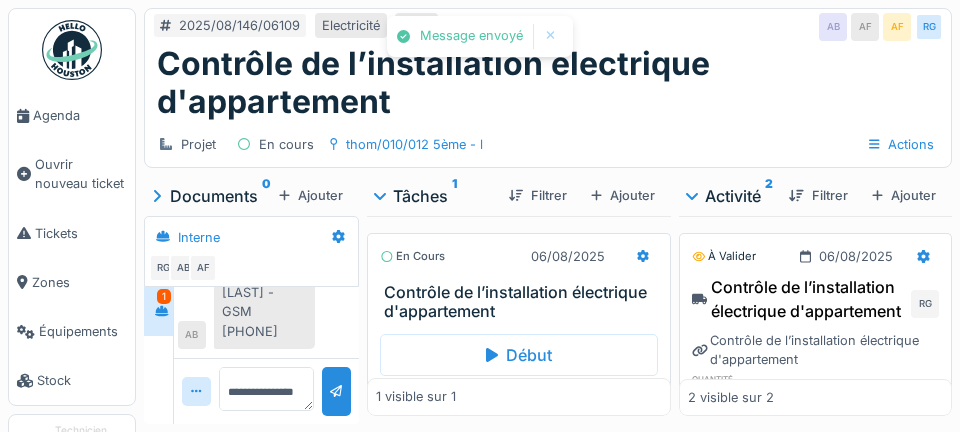 click on "Marquer comme terminé" at bounding box center [566, 397] 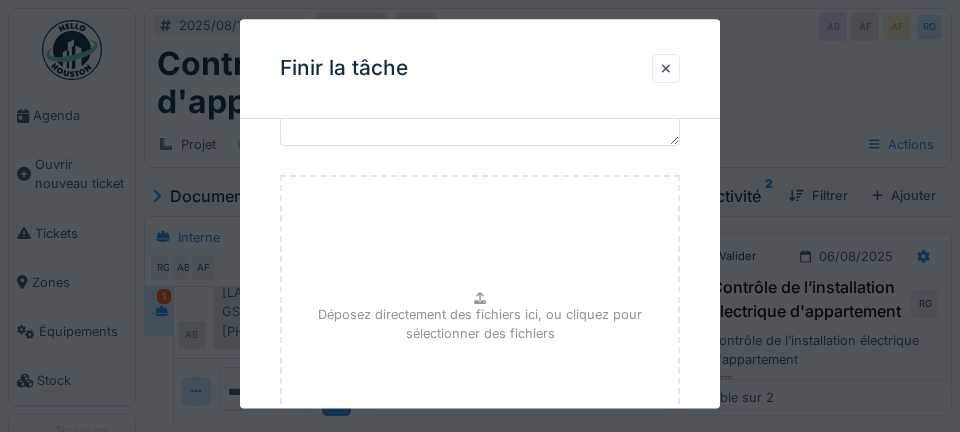 scroll, scrollTop: 328, scrollLeft: 0, axis: vertical 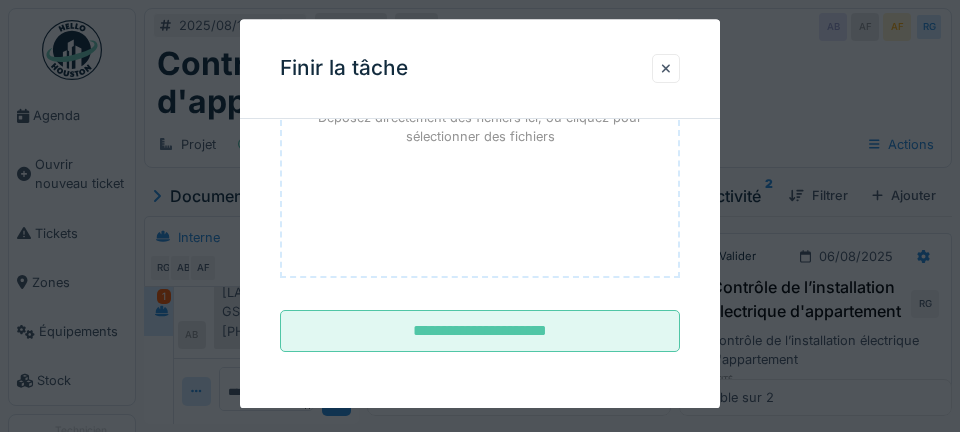 click on "**********" at bounding box center (480, 332) 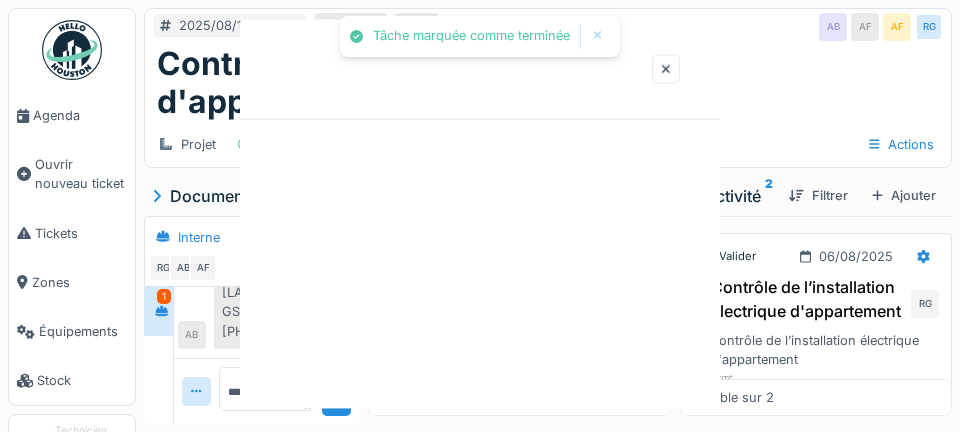 scroll, scrollTop: 0, scrollLeft: 0, axis: both 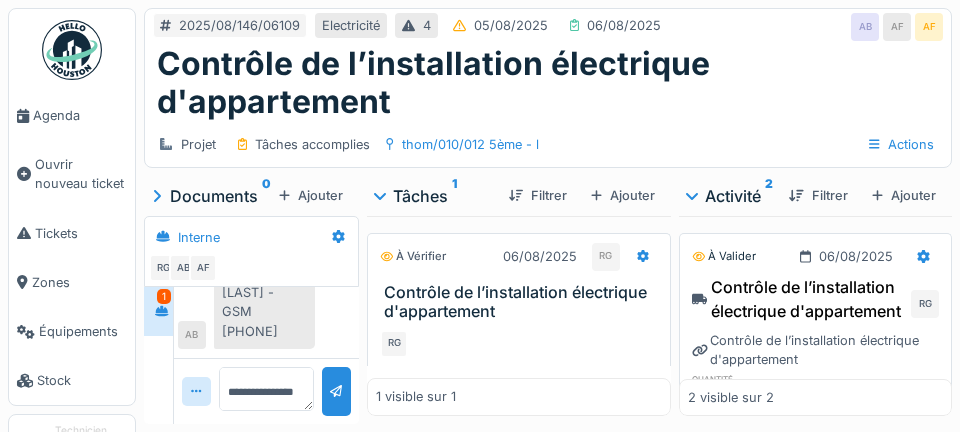 click on "Agenda" at bounding box center (80, 115) 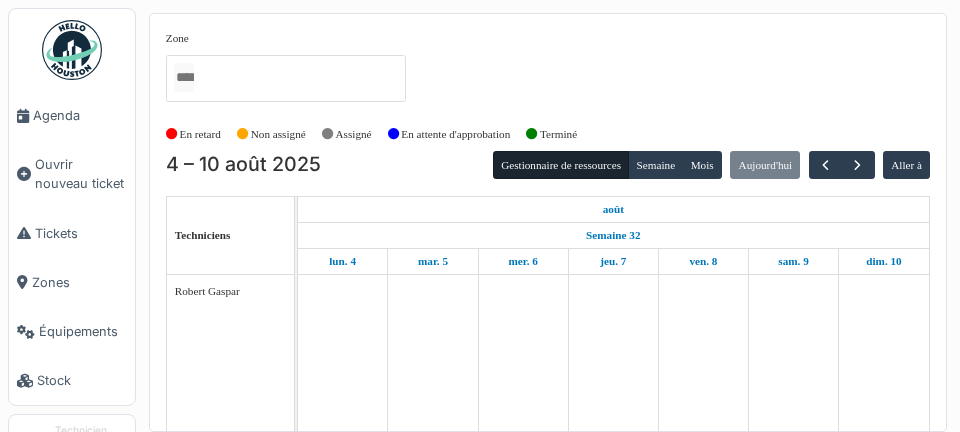 scroll, scrollTop: 0, scrollLeft: 0, axis: both 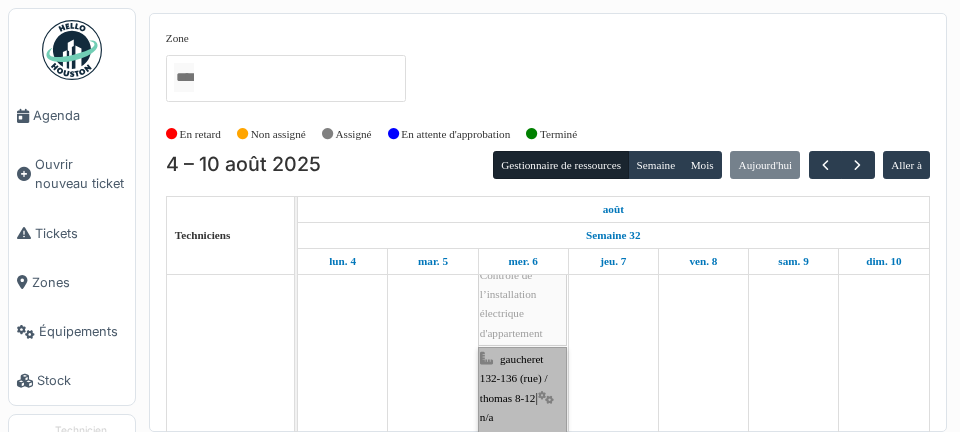 click on "[LAST] [NUMBER] ([STREET_TYPE]) / [LAST] [NUMBER]-[NUMBER]
|     n/a
[NUMBER]/[NUMBER]/[NUMBER]/[NUMBER]
Contrôle de l’installation électrique d'appartement" at bounding box center [522, 446] 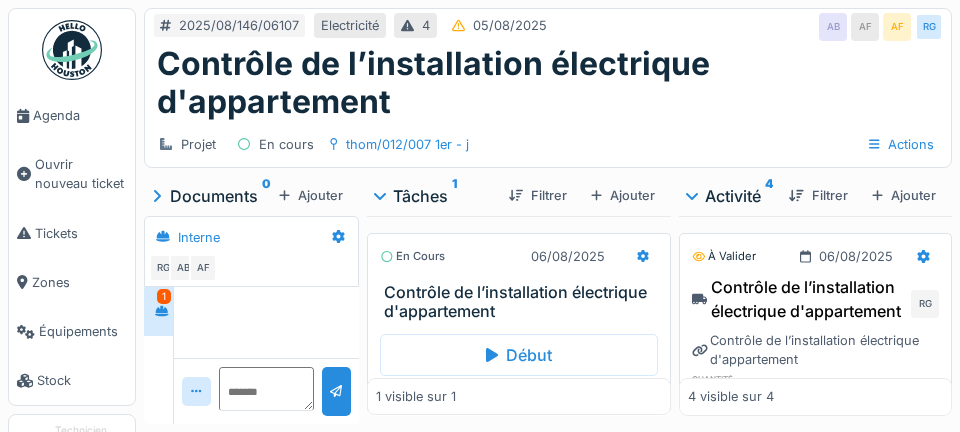 scroll, scrollTop: 0, scrollLeft: 0, axis: both 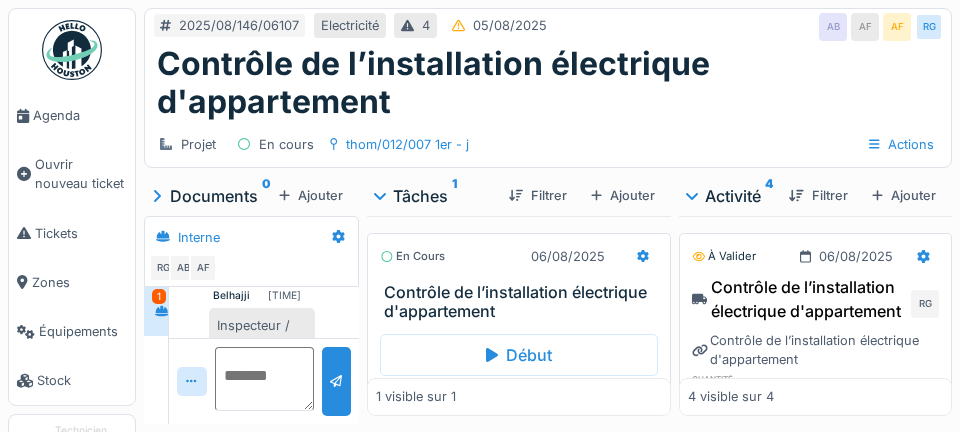 click at bounding box center (265, 379) 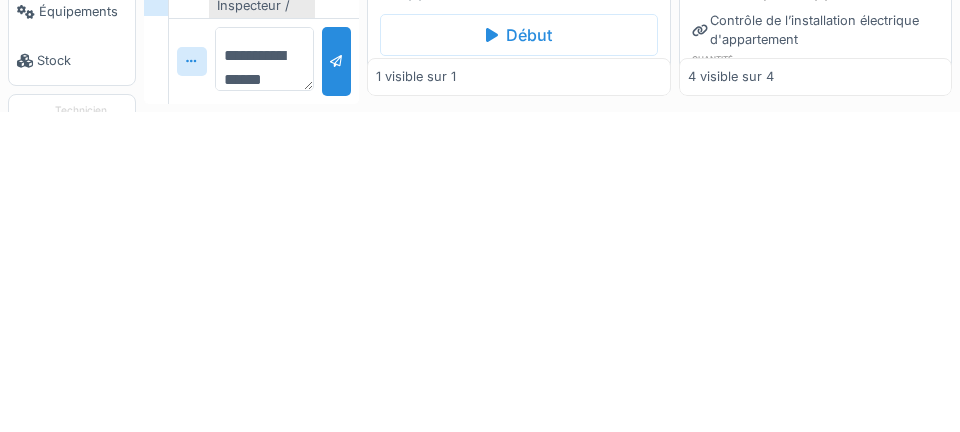 type on "**********" 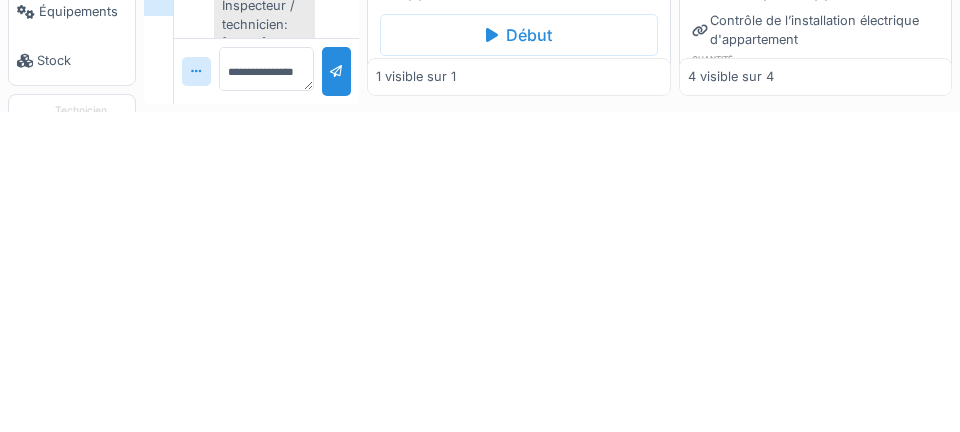 click at bounding box center (336, 391) 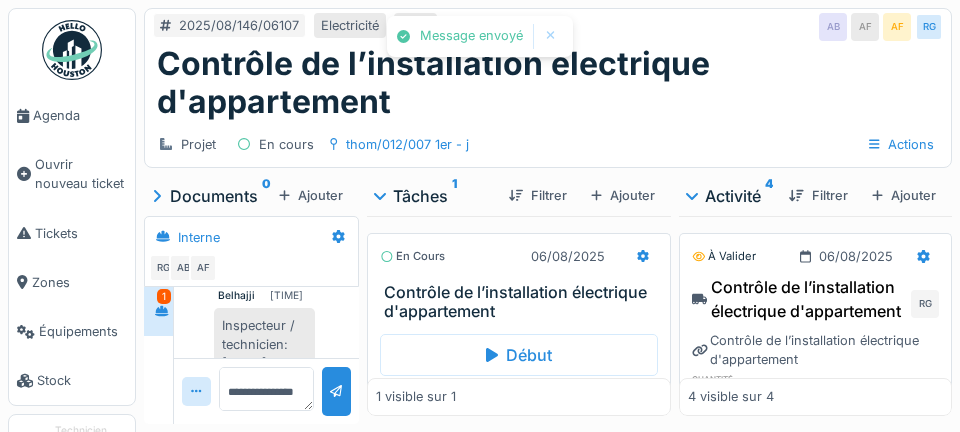 scroll, scrollTop: 183, scrollLeft: 0, axis: vertical 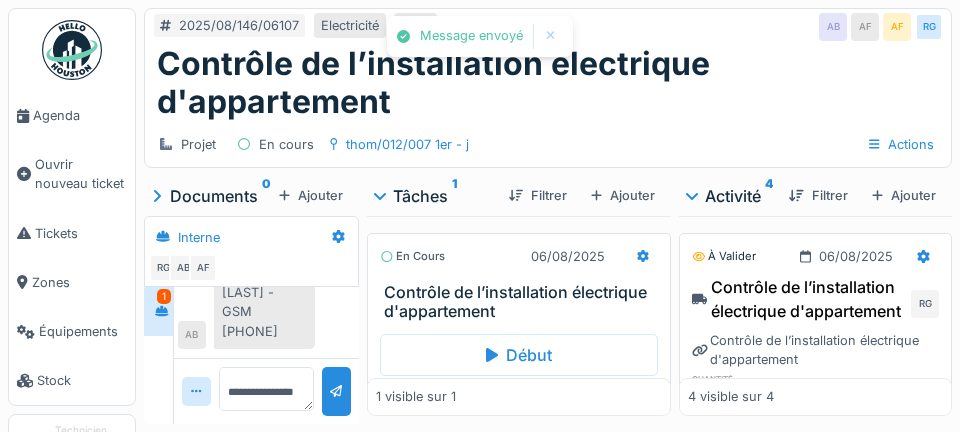 click on "Marquer comme terminé" at bounding box center [566, 397] 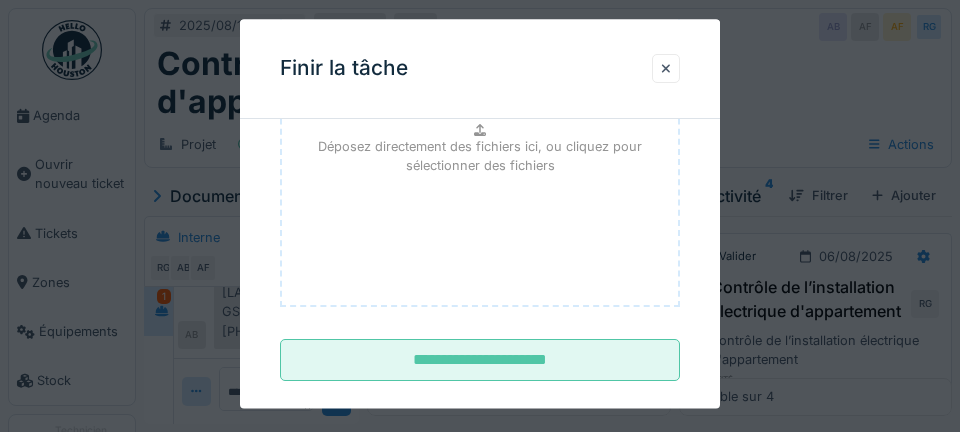 scroll, scrollTop: 328, scrollLeft: 0, axis: vertical 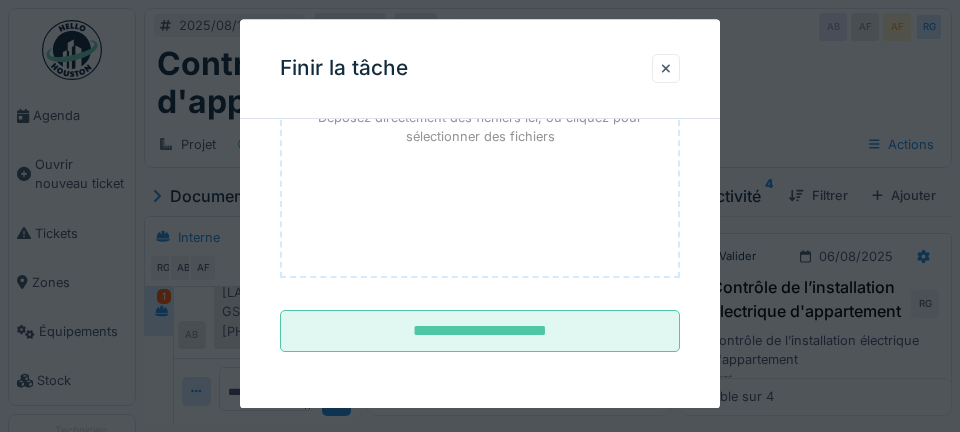 click on "**********" at bounding box center [480, 332] 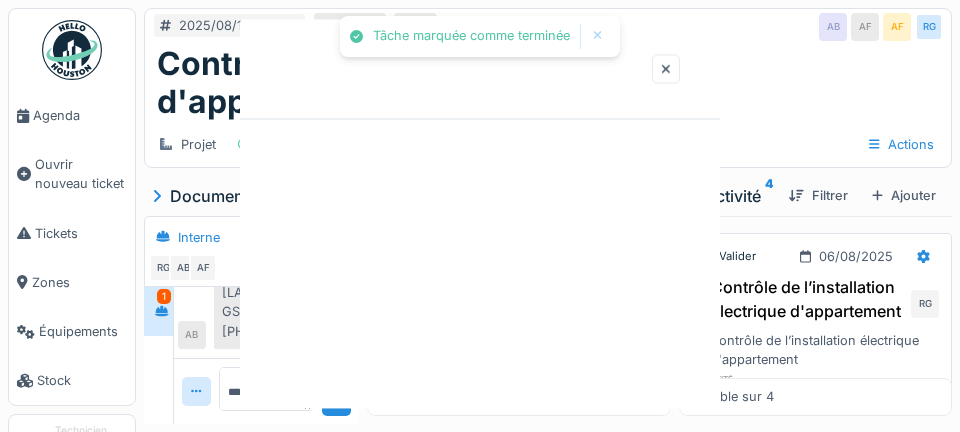 scroll, scrollTop: 0, scrollLeft: 0, axis: both 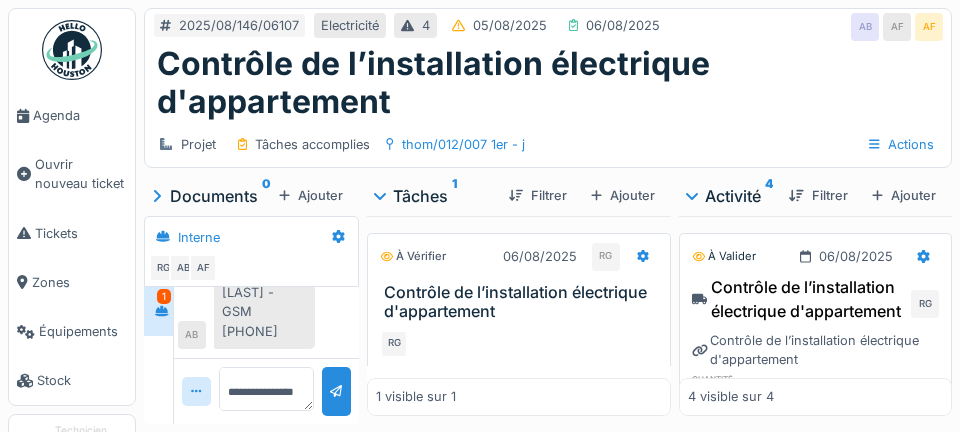 click on "Agenda" at bounding box center [72, 115] 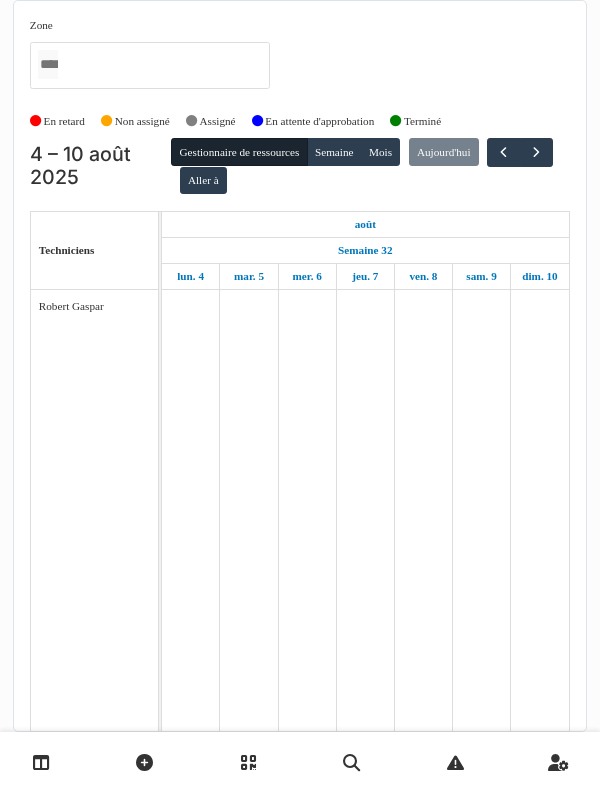 scroll, scrollTop: 0, scrollLeft: 0, axis: both 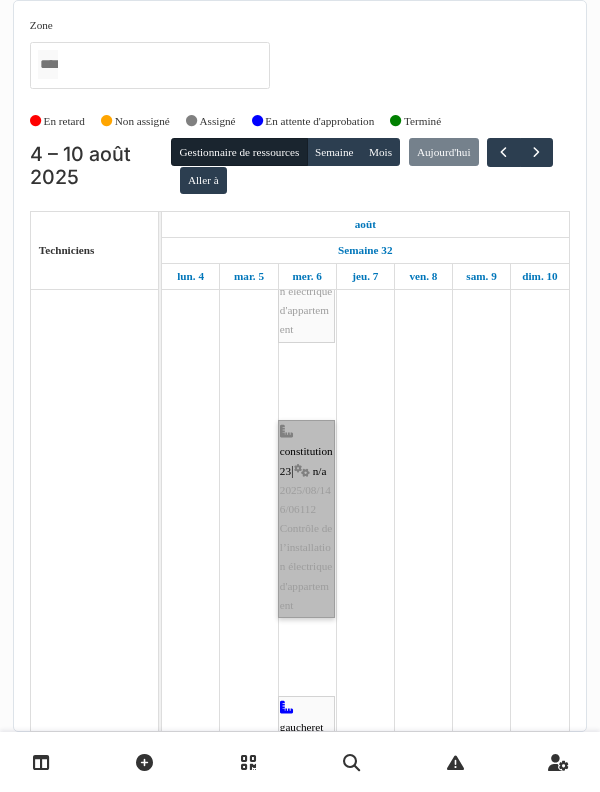 click on "[LAST] [NUMBER]
|     n/a
[DATE]/[NUMBER]/[NUMBER]/[NUMBER]
Contrôle de l’installation électrique d'appartement" at bounding box center (306, 519) 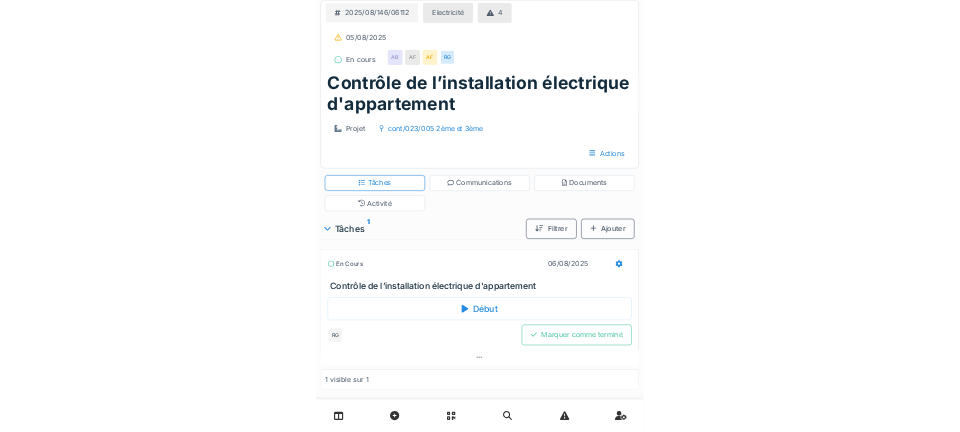 scroll, scrollTop: 0, scrollLeft: 0, axis: both 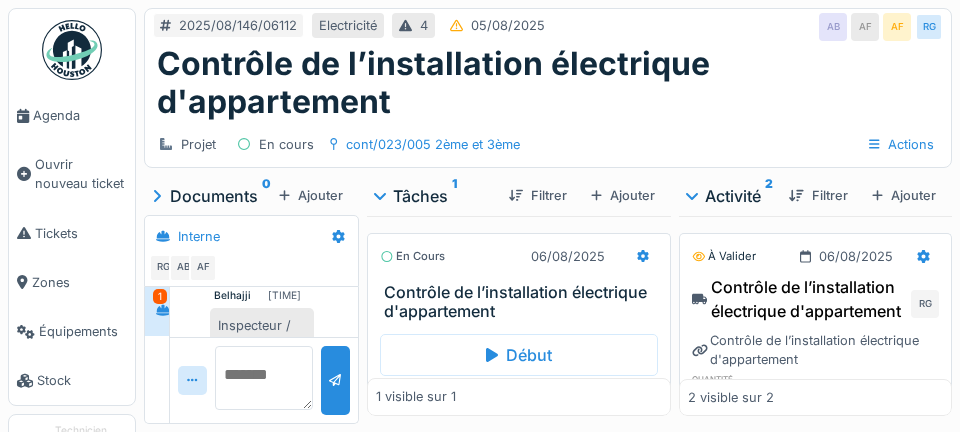 click at bounding box center (264, 378) 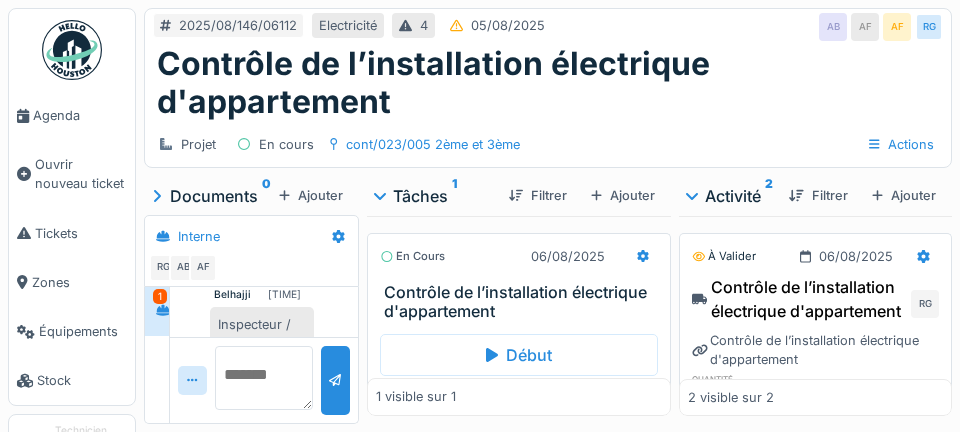 scroll, scrollTop: 94, scrollLeft: 0, axis: vertical 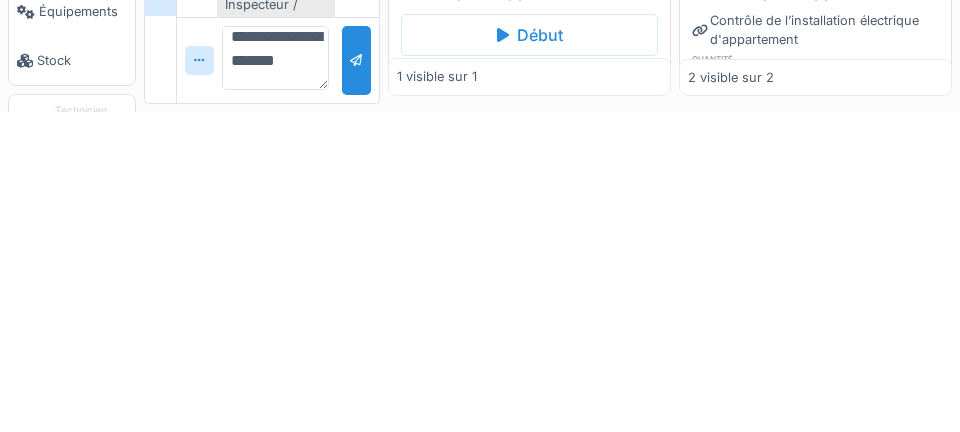 click on "**********" at bounding box center [275, 378] 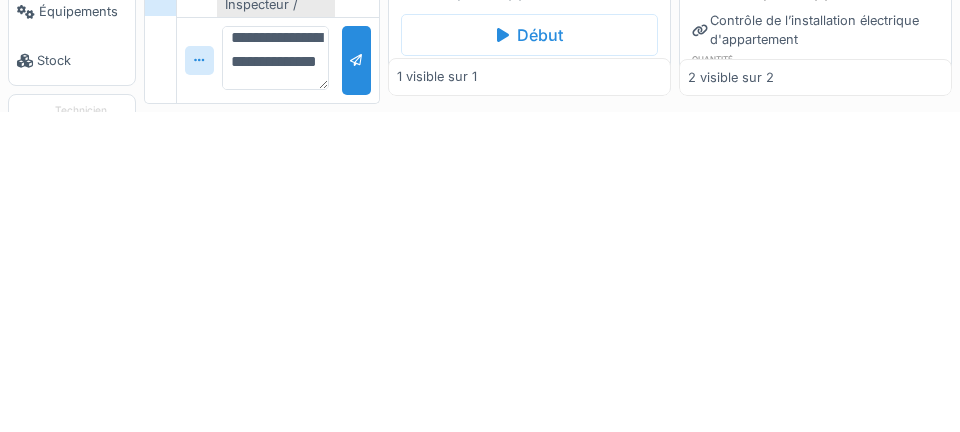 scroll, scrollTop: 23, scrollLeft: 0, axis: vertical 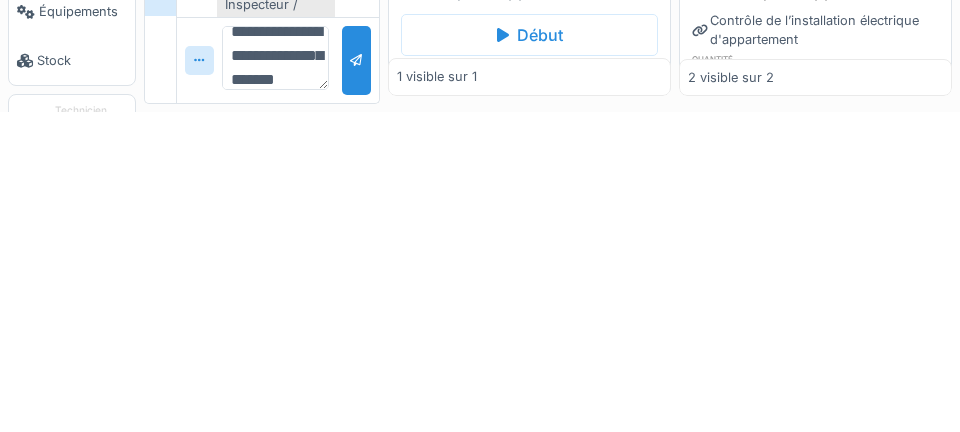 click on "**********" at bounding box center (275, 378) 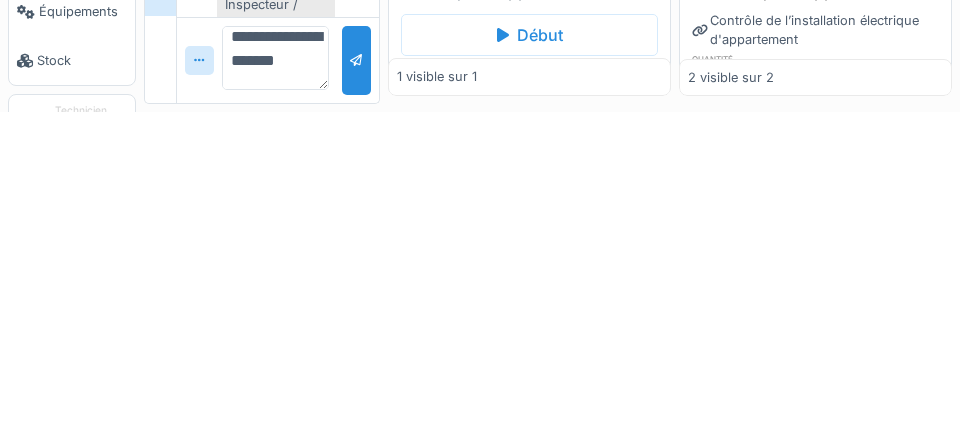click on "**********" at bounding box center [275, 378] 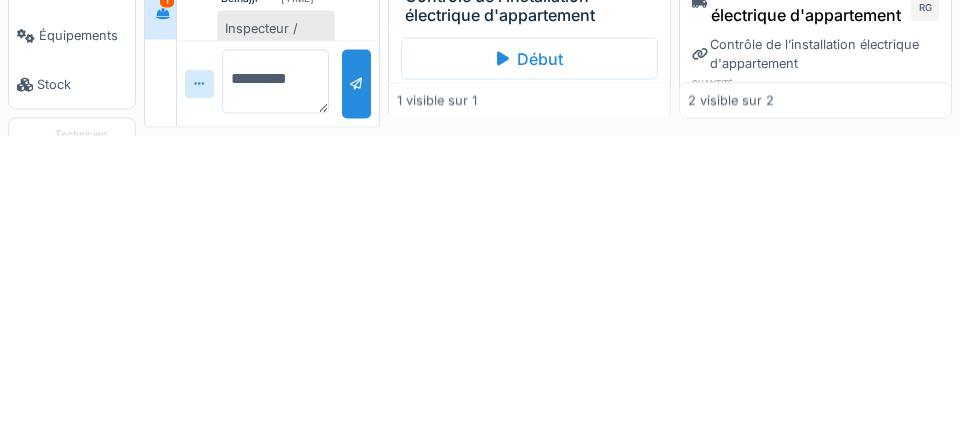 scroll, scrollTop: 0, scrollLeft: 0, axis: both 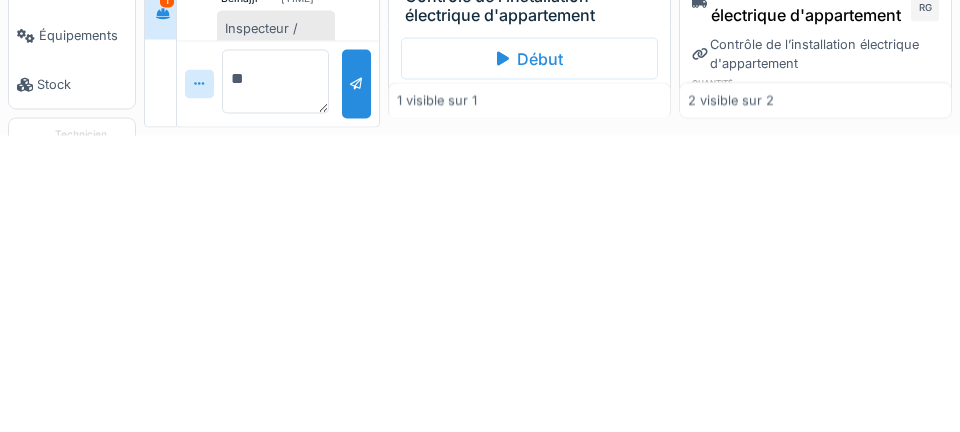 type on "*" 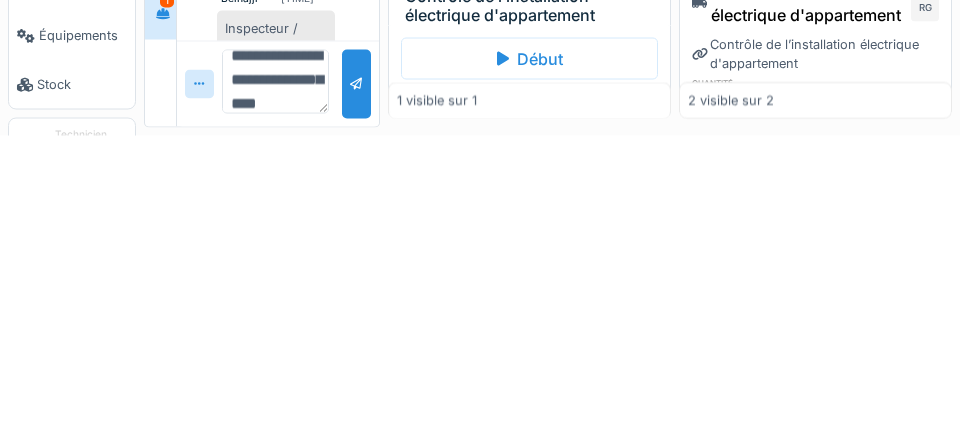 scroll, scrollTop: 47, scrollLeft: 0, axis: vertical 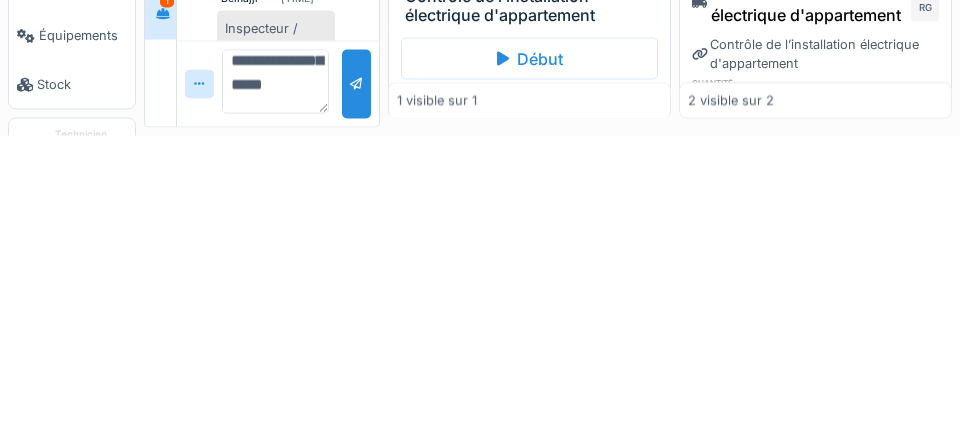 click on "**********" at bounding box center (275, 378) 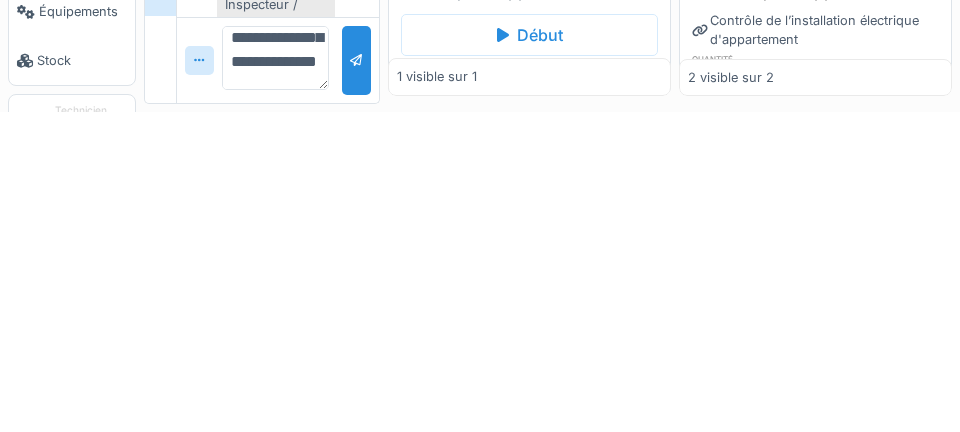 scroll, scrollTop: 47, scrollLeft: 0, axis: vertical 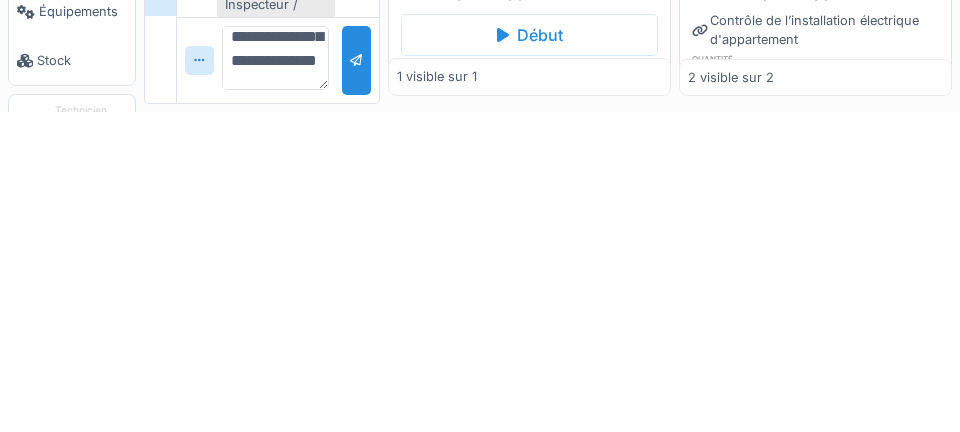 type on "**********" 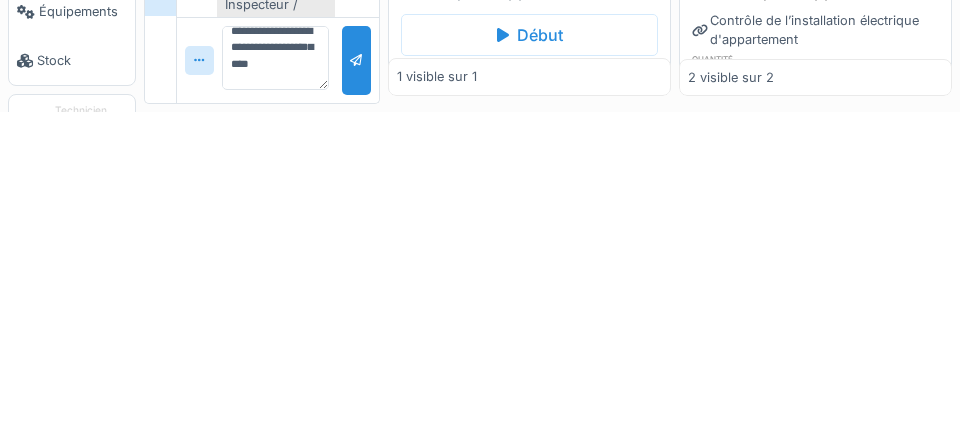 click at bounding box center [356, 380] 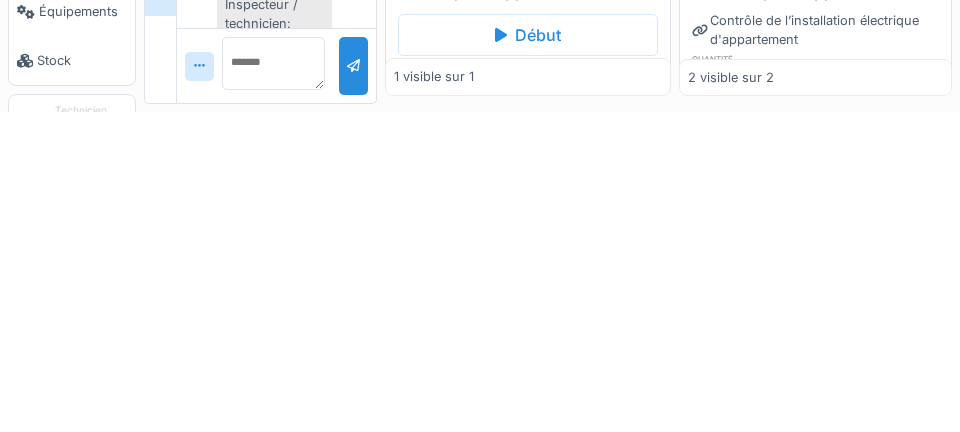 scroll, scrollTop: 0, scrollLeft: 0, axis: both 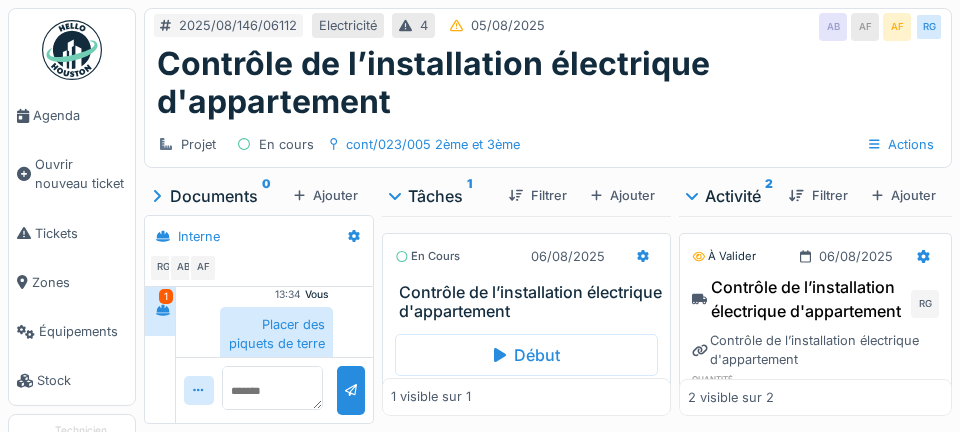 click on "Agenda" at bounding box center (80, 115) 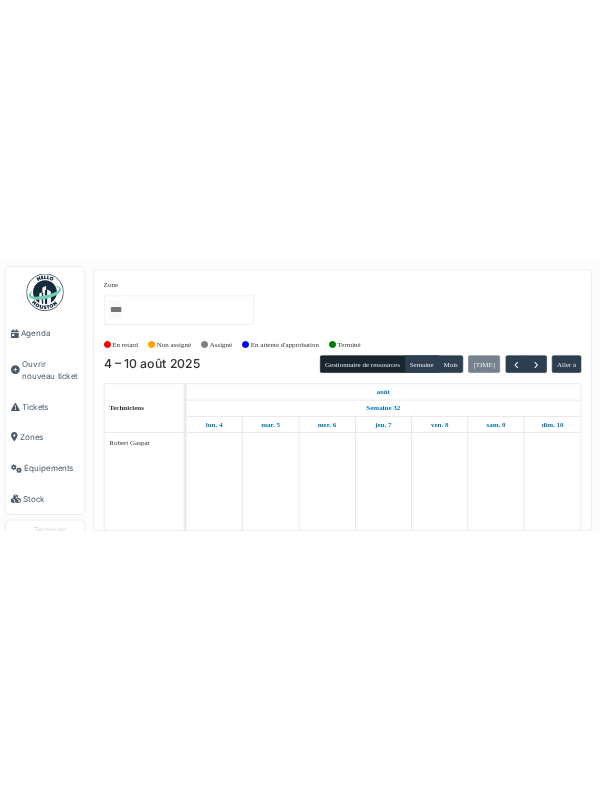 scroll, scrollTop: 0, scrollLeft: 0, axis: both 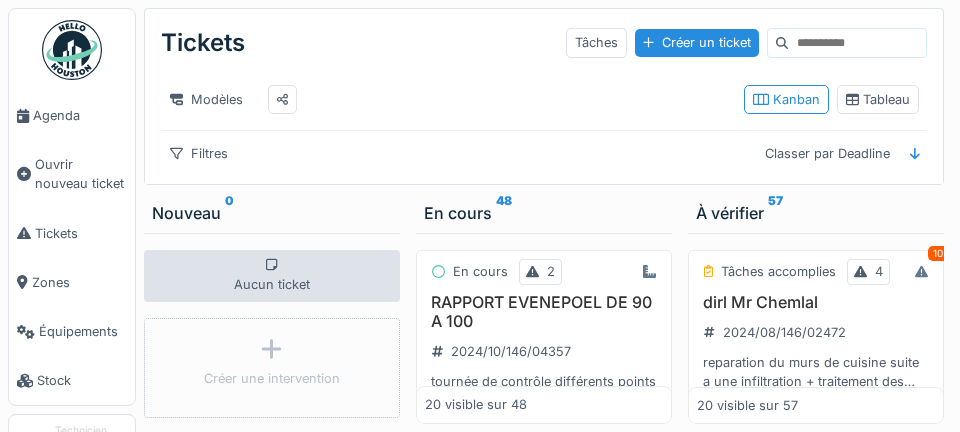 click on "Agenda" at bounding box center [80, 115] 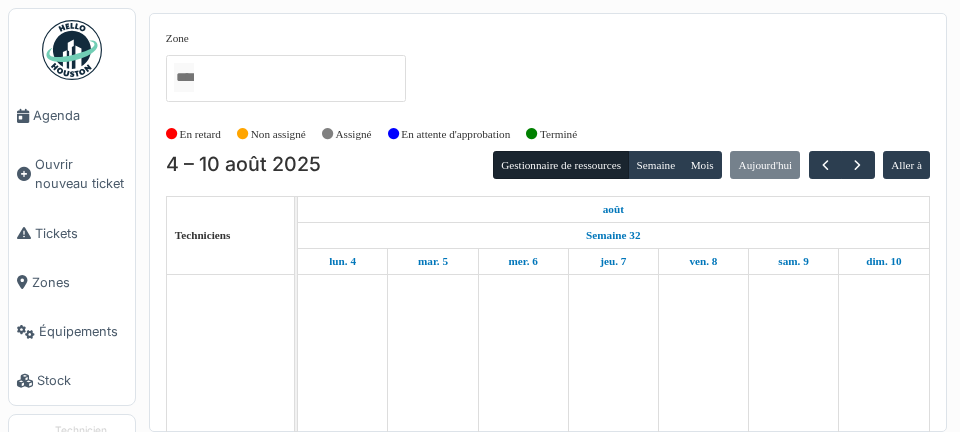 scroll, scrollTop: 0, scrollLeft: 0, axis: both 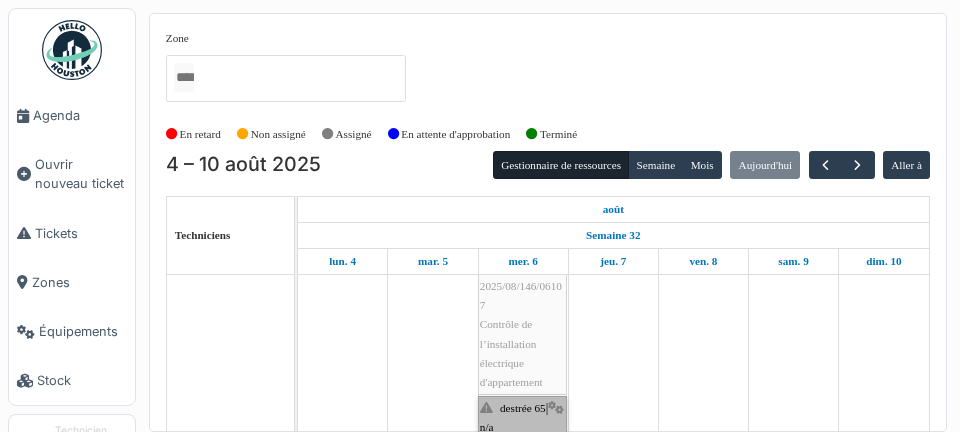 click on "destrée 65
|     n/a
2025/08/146/06270
Panne de courant dans les communs" at bounding box center (522, 456) 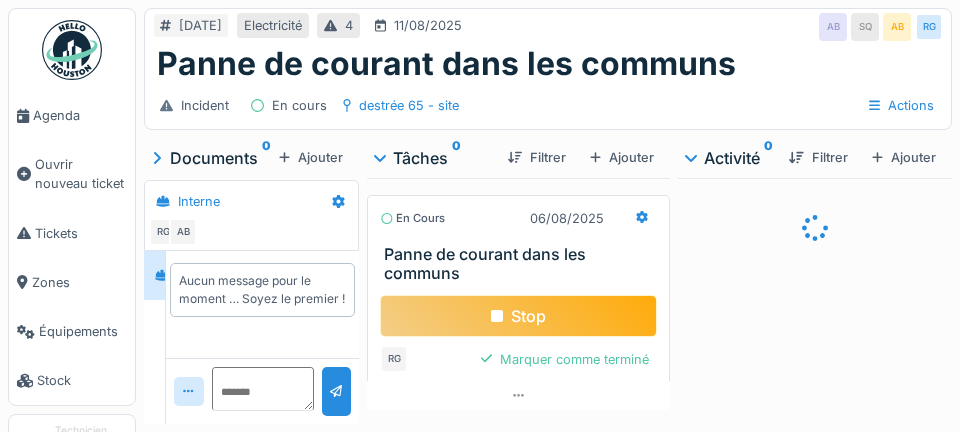 scroll, scrollTop: 0, scrollLeft: 0, axis: both 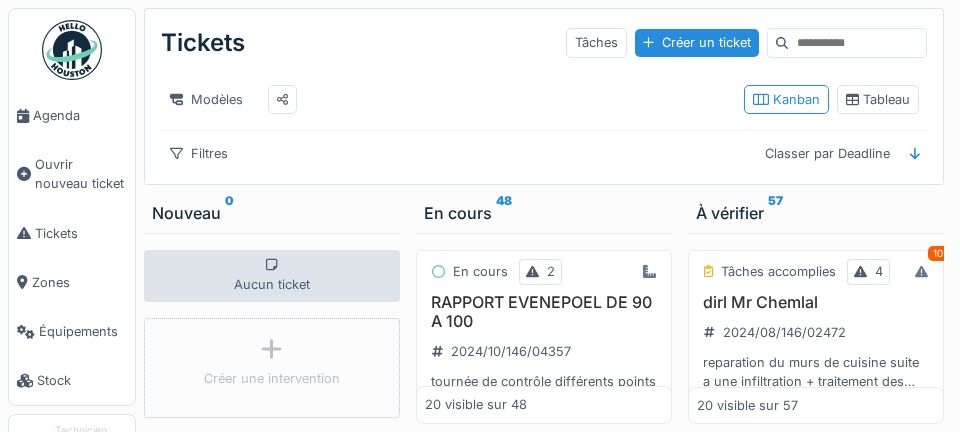 click on "Agenda" at bounding box center (80, 115) 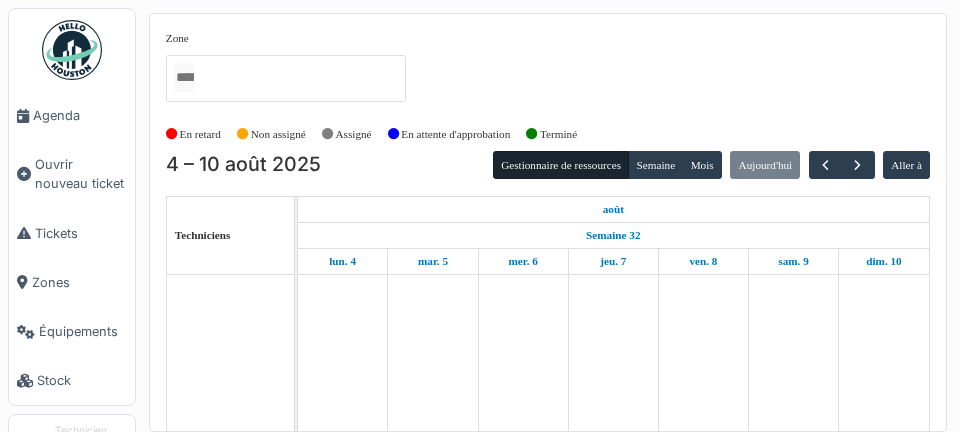 scroll, scrollTop: 0, scrollLeft: 0, axis: both 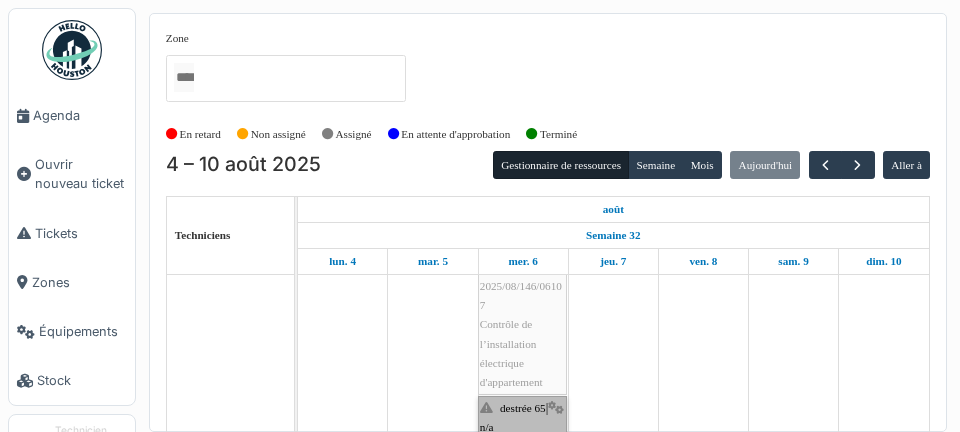 click on "[LAST_NAME] 65
|     n/a
2025/08/146/06270
Panne de courant dans les communs" at bounding box center (522, 456) 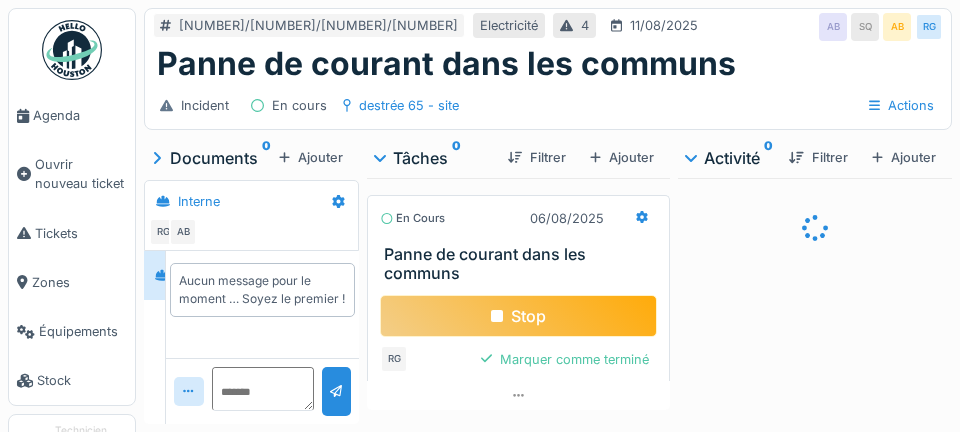 scroll, scrollTop: 0, scrollLeft: 0, axis: both 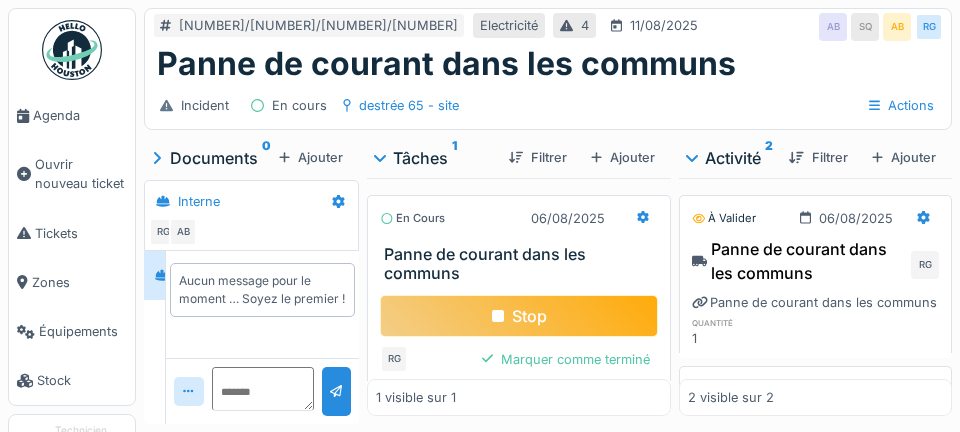 click on "Ajouter" at bounding box center (311, 157) 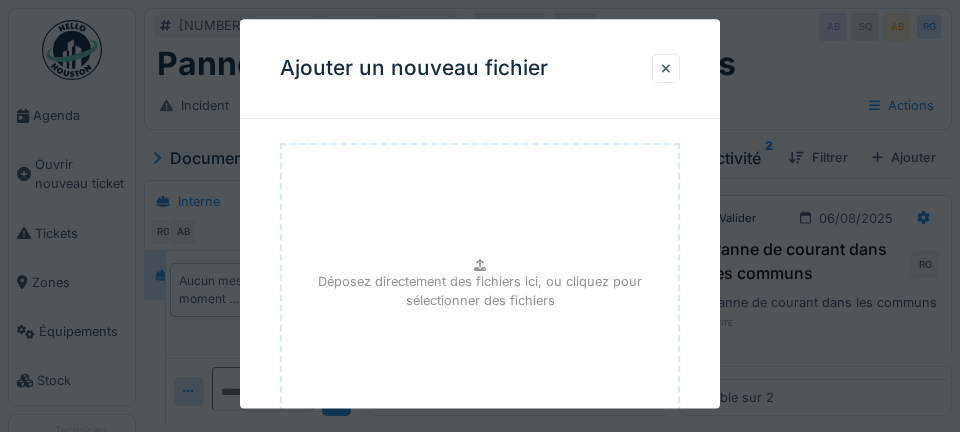 click on "Déposez directement des fichiers ici, ou cliquez pour sélectionner des fichiers" at bounding box center [480, 292] 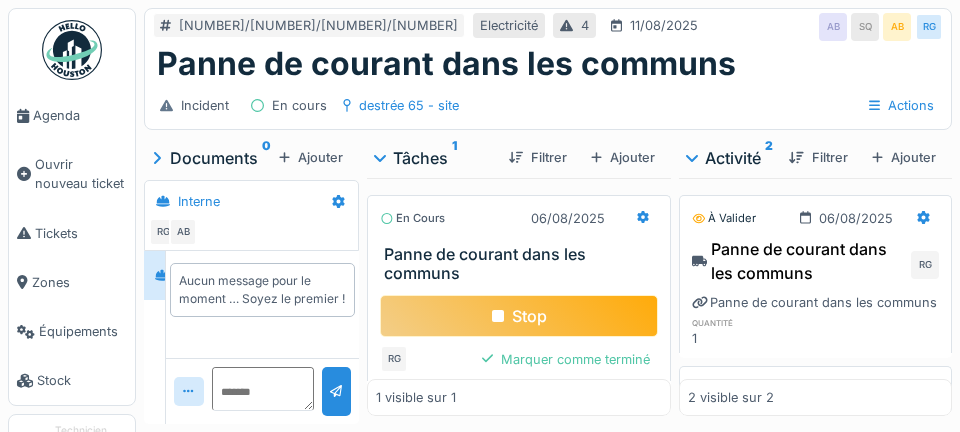 click on "Ajouter" at bounding box center (311, 157) 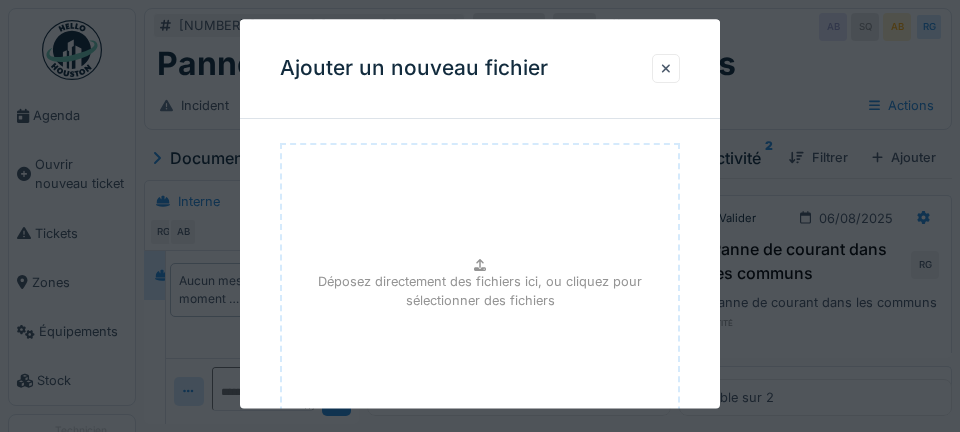 click on "Déposez directement des fichiers ici, ou cliquez pour sélectionner des fichiers" at bounding box center [480, 292] 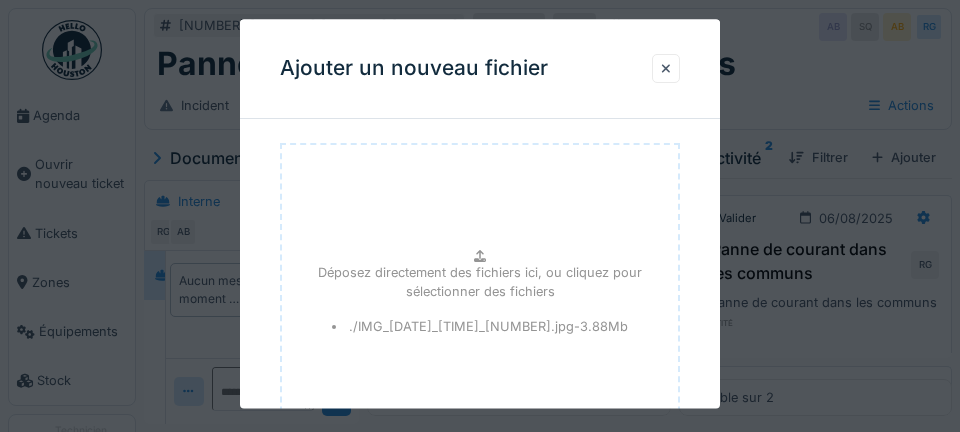 click on "./IMG_20250806_133945_342.jpg  -  3.88  Mb" at bounding box center (480, 326) 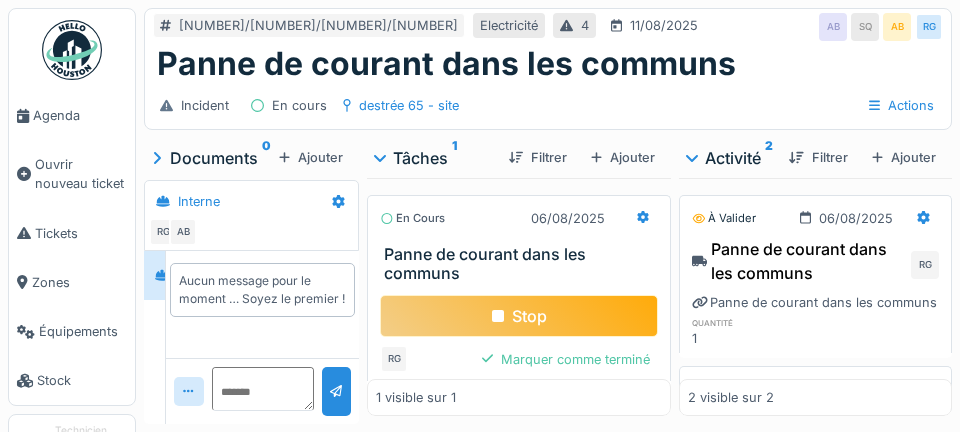 click on "Ajouter" at bounding box center [311, 157] 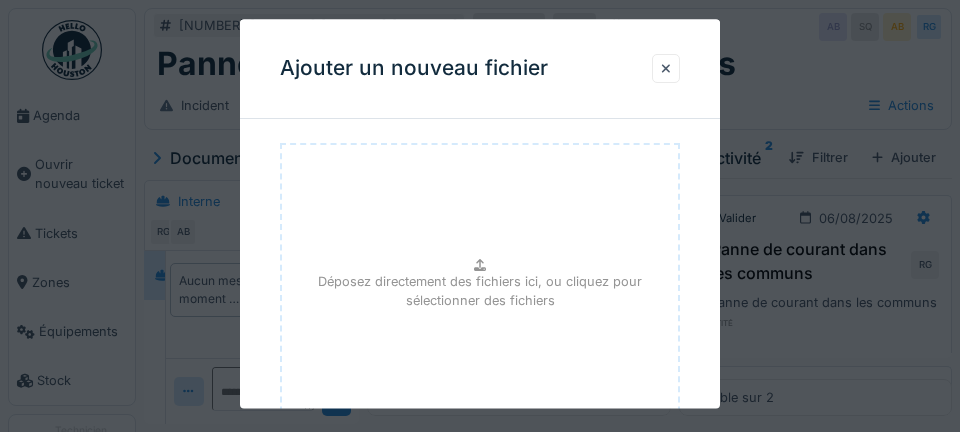 click on "Déposez directement des fichiers ici, ou cliquez pour sélectionner des fichiers" at bounding box center (480, 292) 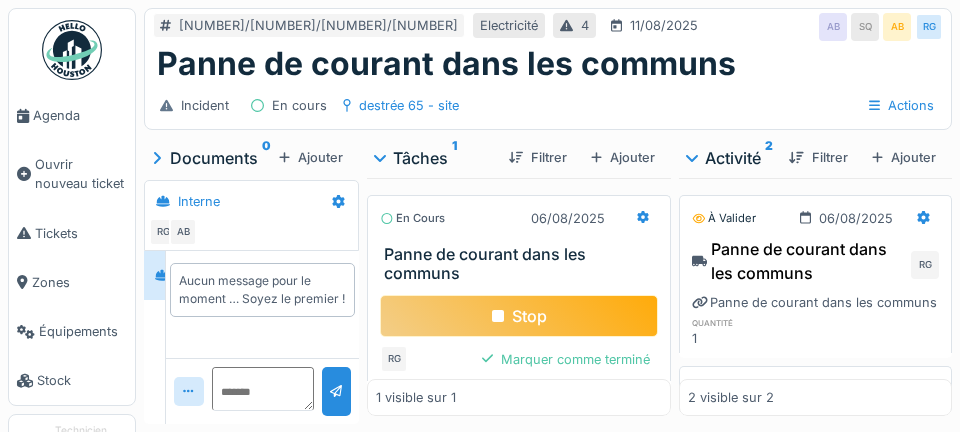 click on "Aucun message pour le moment … Soyez le premier !" at bounding box center (262, 290) 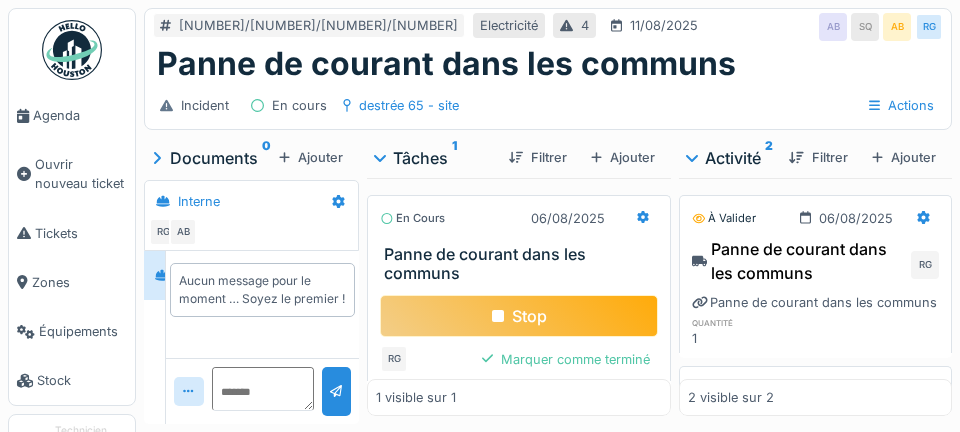 click on "Aucun message pour le moment … Soyez le premier !" at bounding box center (262, 290) 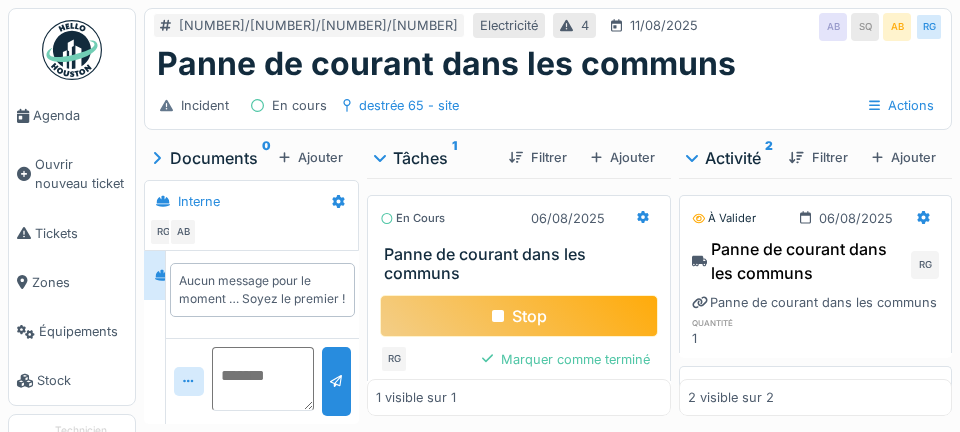 click at bounding box center (263, 379) 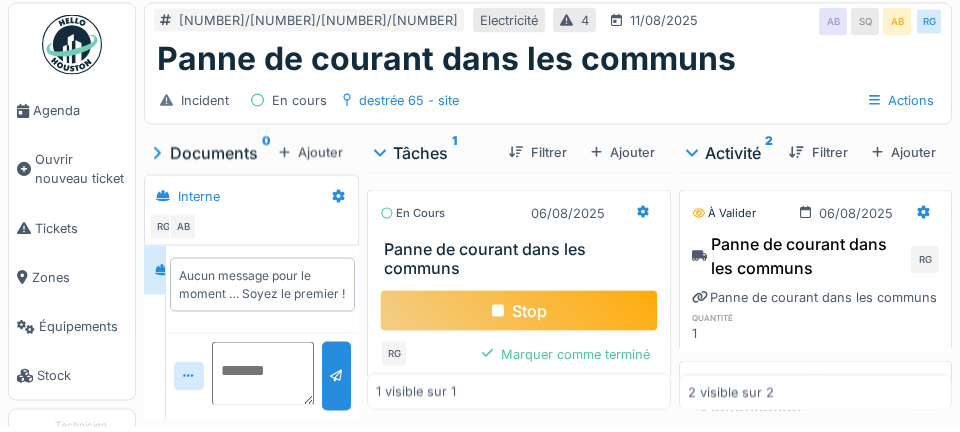 scroll, scrollTop: 96, scrollLeft: 0, axis: vertical 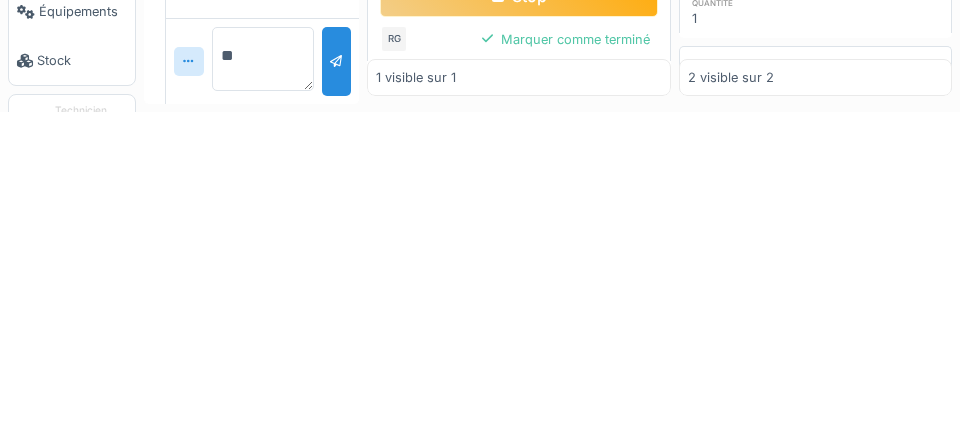 type on "***" 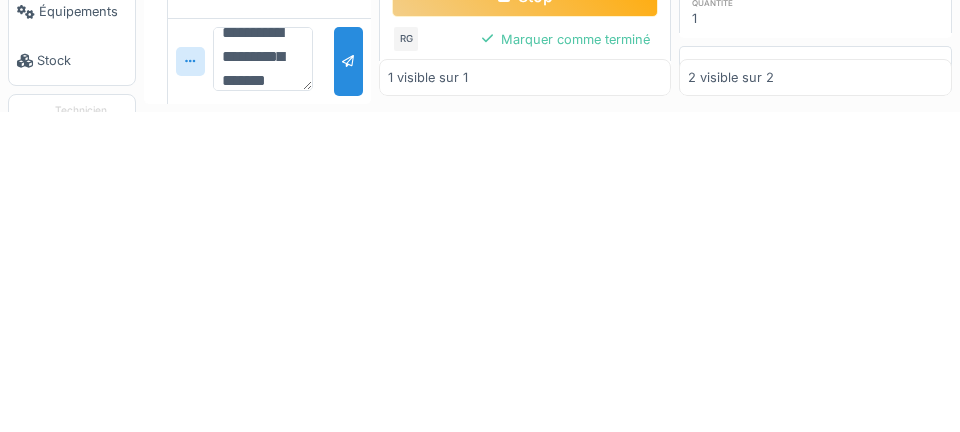 scroll, scrollTop: 47, scrollLeft: 0, axis: vertical 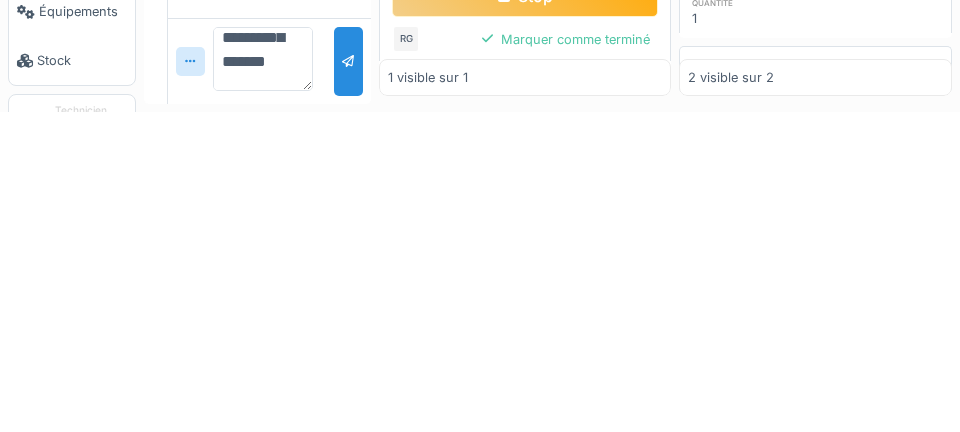 type on "**********" 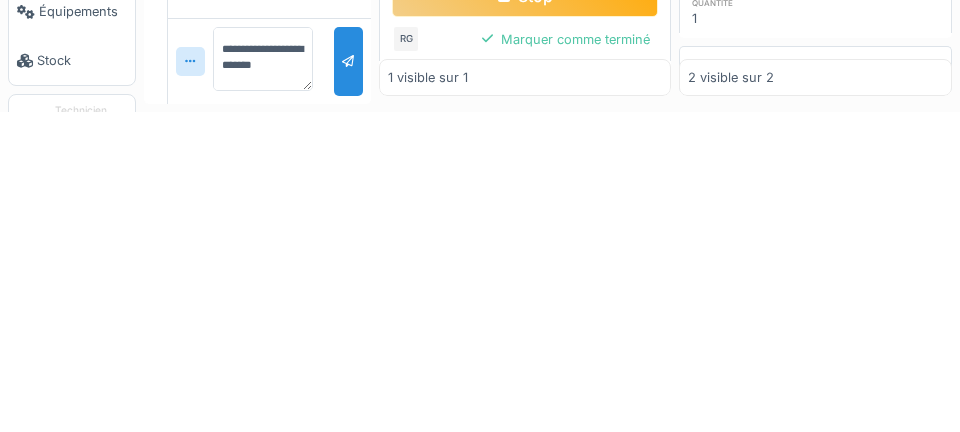 click at bounding box center [348, 381] 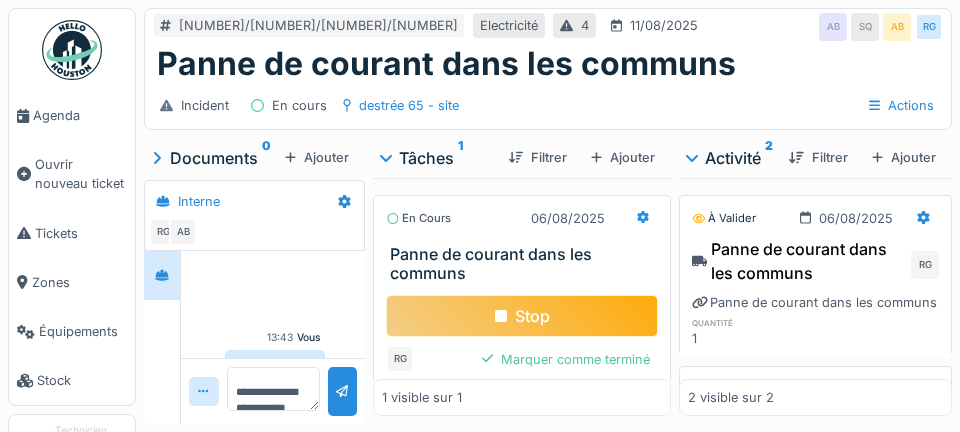 click on "Marquer comme terminé" at bounding box center (566, 359) 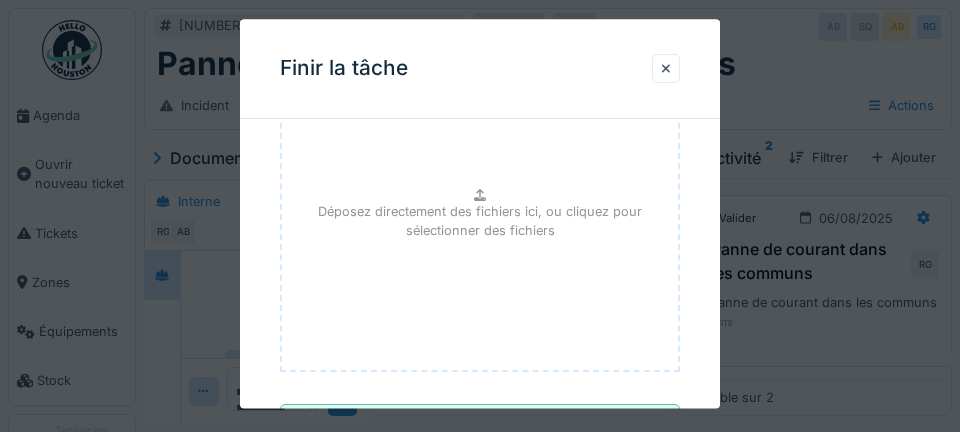 scroll, scrollTop: 328, scrollLeft: 0, axis: vertical 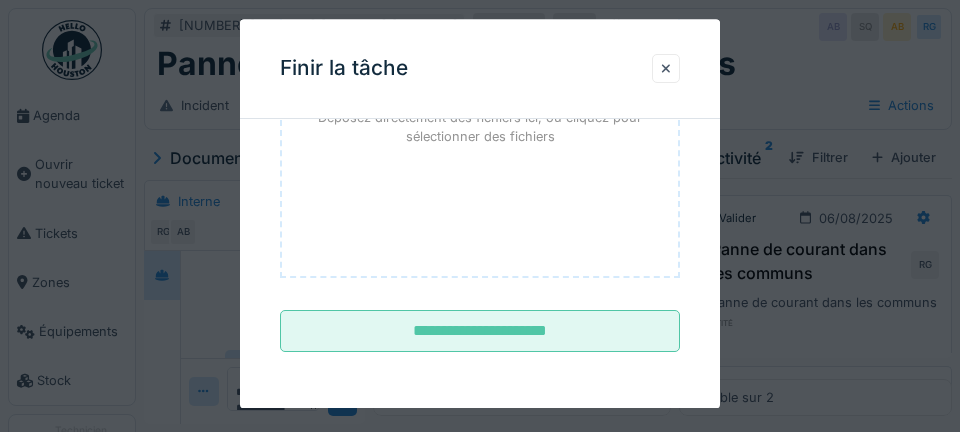 click at bounding box center (666, 68) 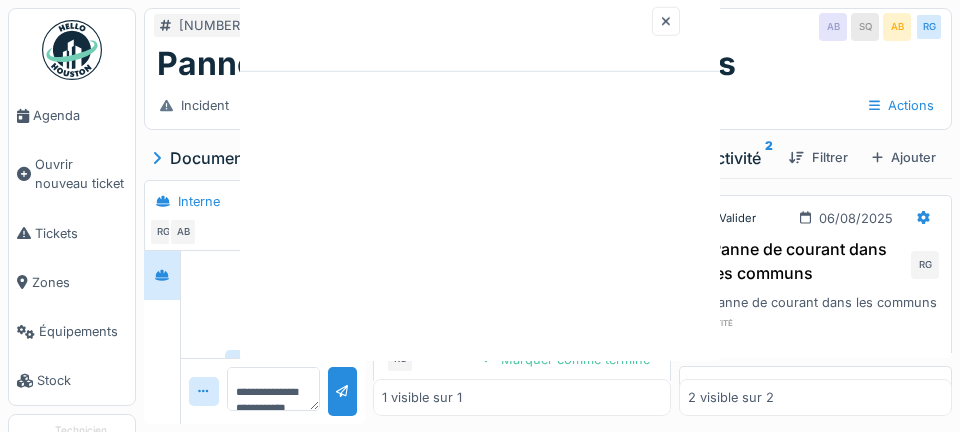 scroll, scrollTop: 0, scrollLeft: 0, axis: both 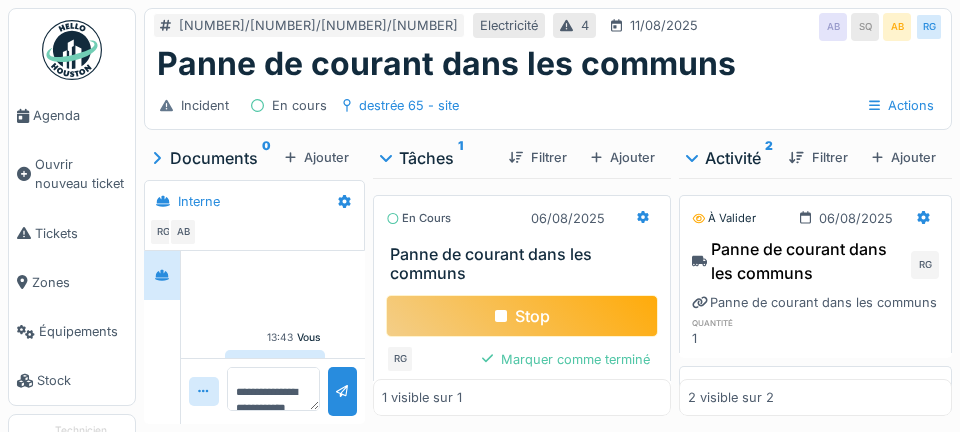 click on "Stop" at bounding box center (522, 316) 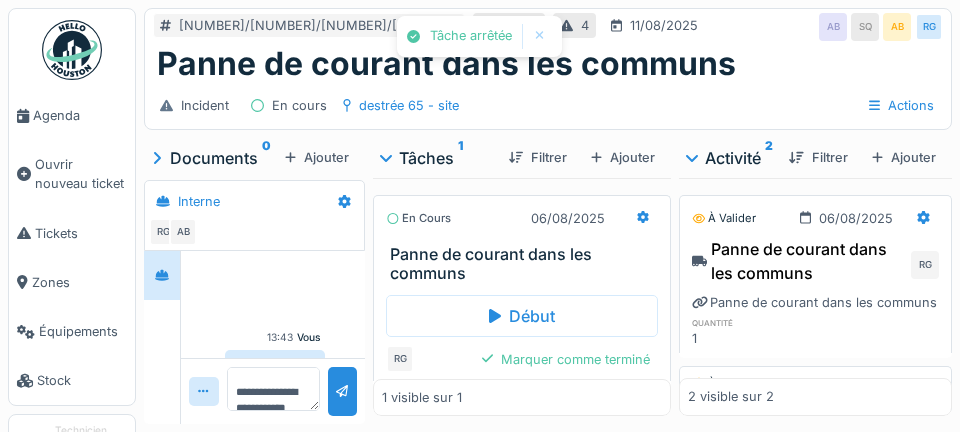 click on "Marquer comme terminé" at bounding box center [566, 359] 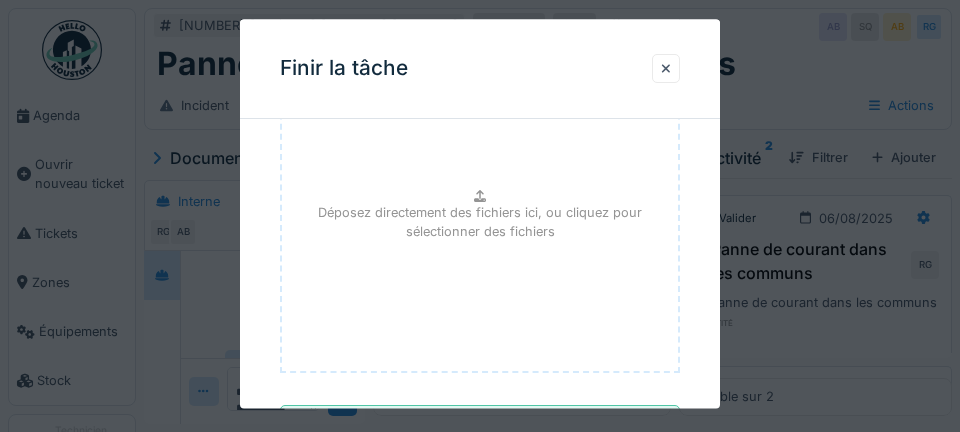 scroll, scrollTop: 328, scrollLeft: 0, axis: vertical 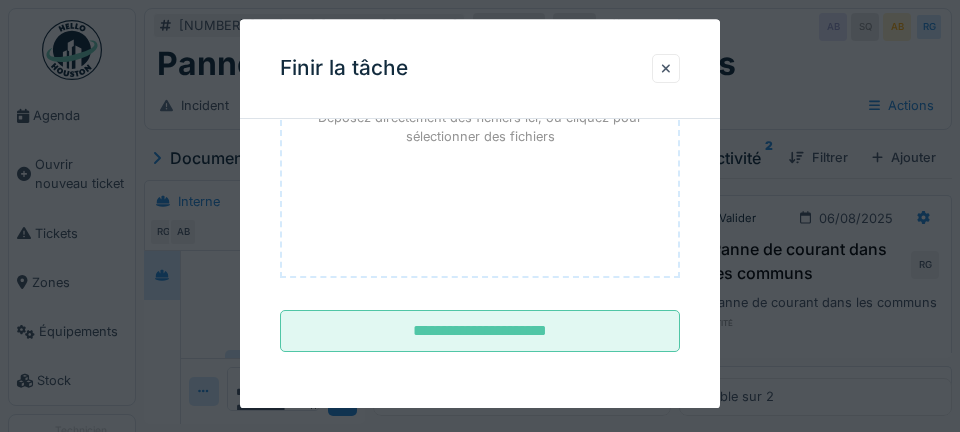 click on "**********" at bounding box center (480, 332) 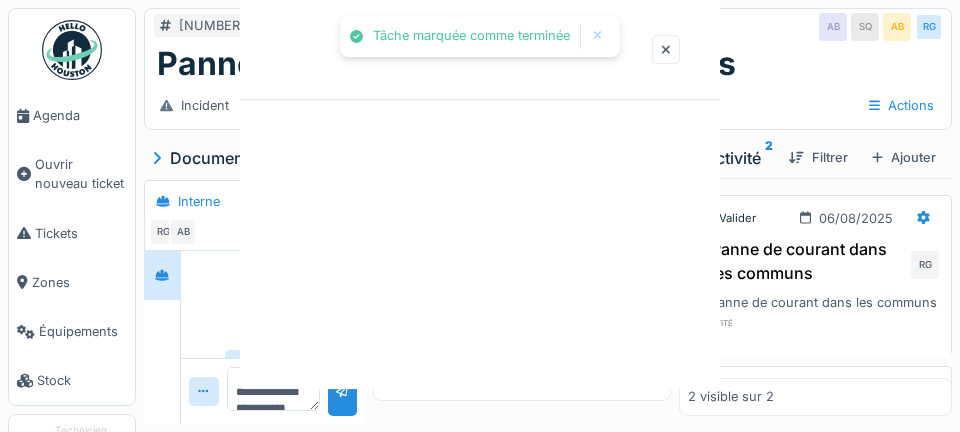 scroll, scrollTop: 0, scrollLeft: 0, axis: both 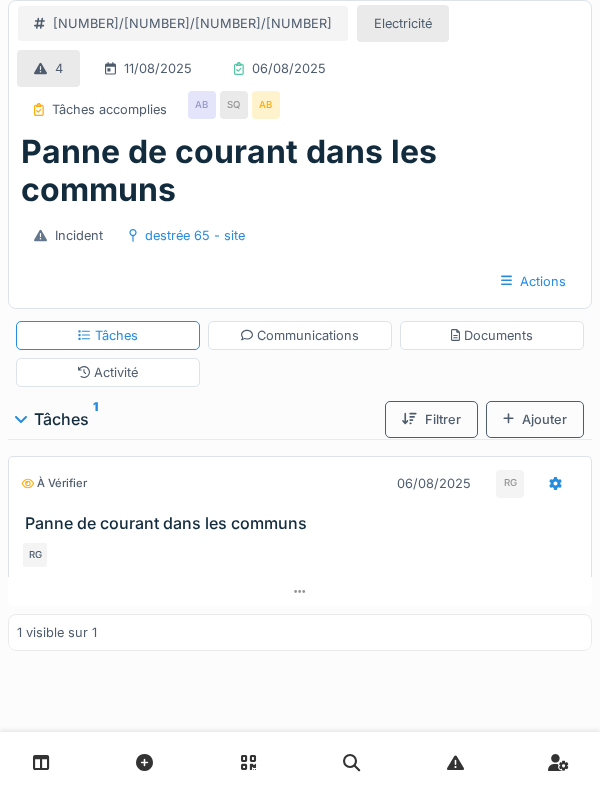 click on "À vérifier 06/08/2025 RG Panne de courant dans les communs  RG 1 visible sur 1" at bounding box center (300, 545) 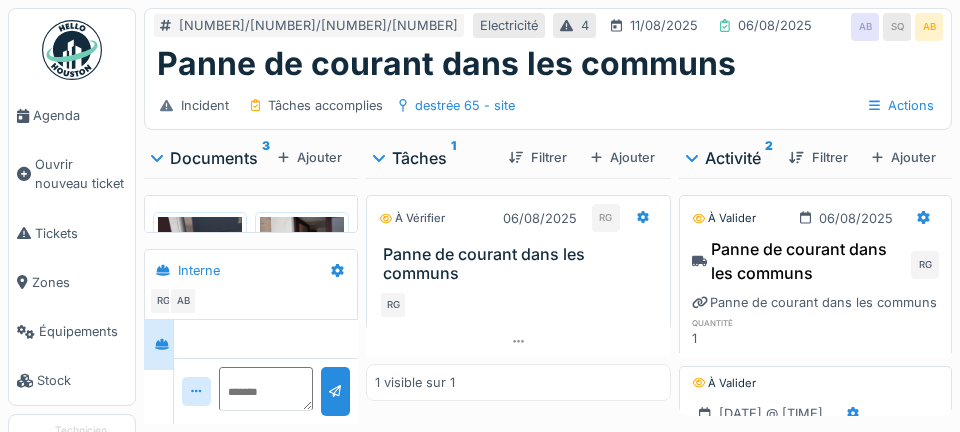 scroll, scrollTop: 96, scrollLeft: 0, axis: vertical 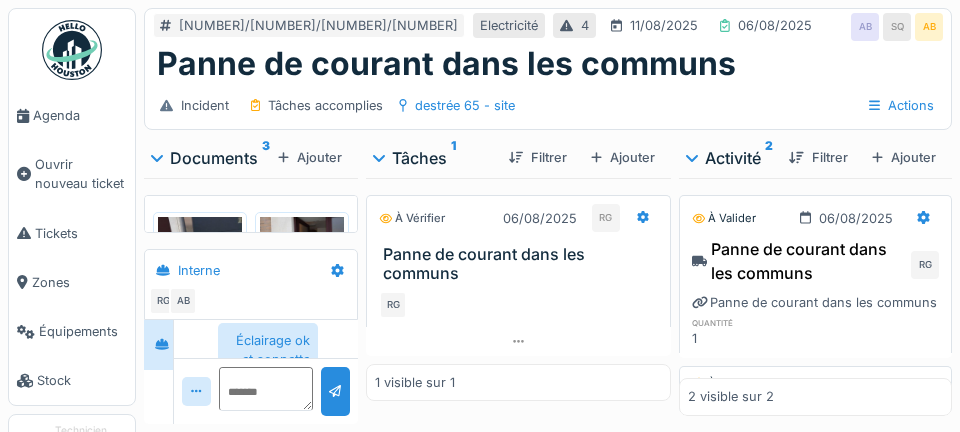 click on "Agenda" at bounding box center (80, 115) 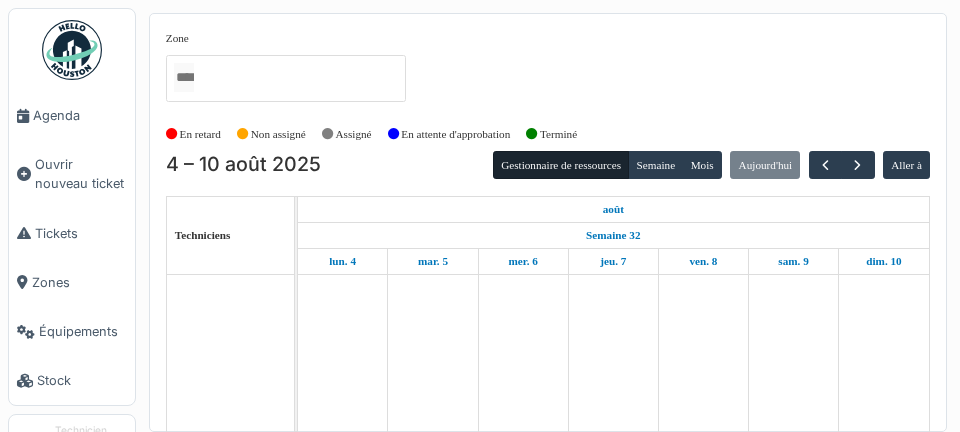 scroll, scrollTop: 0, scrollLeft: 0, axis: both 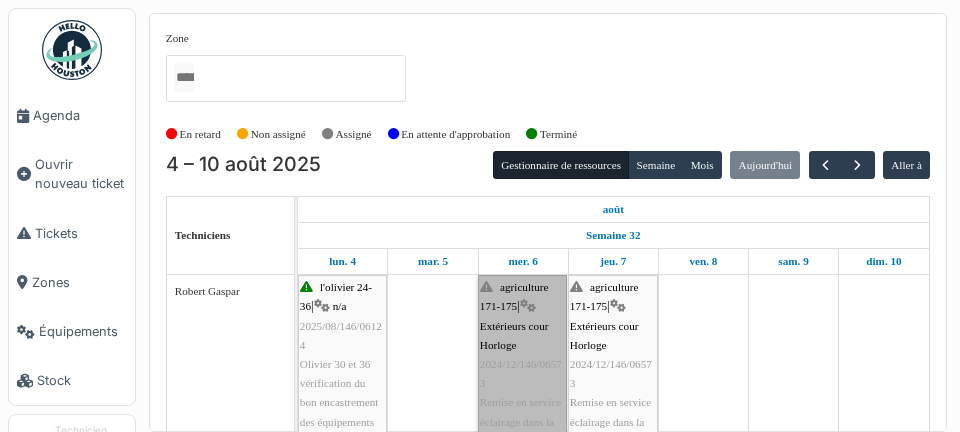 click on "[GENERAL] [NUMBER]
|     Extérieurs cour Horloge
[DATE]/[NUMBER]/[NUMBER]
Remise en service éclairage dans la cour de l'horloge HS" at bounding box center [522, 374] 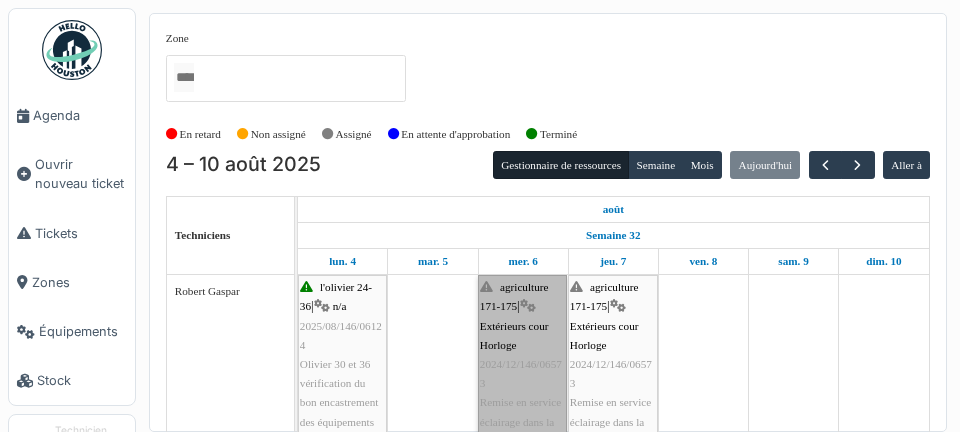 scroll, scrollTop: 89, scrollLeft: 0, axis: vertical 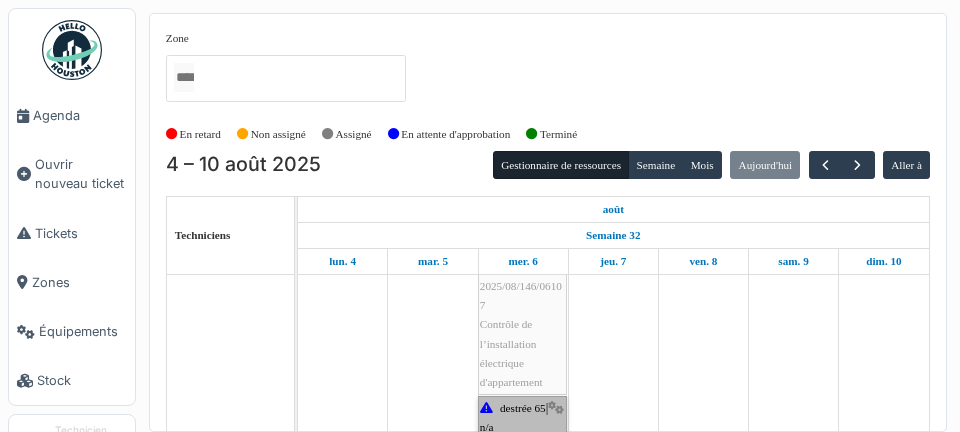 click on "[LAST] [NUMBER]
|     [N/A]
[DATE]/[NUMBER]/[NUMBER]
[TEXT]" at bounding box center (522, 456) 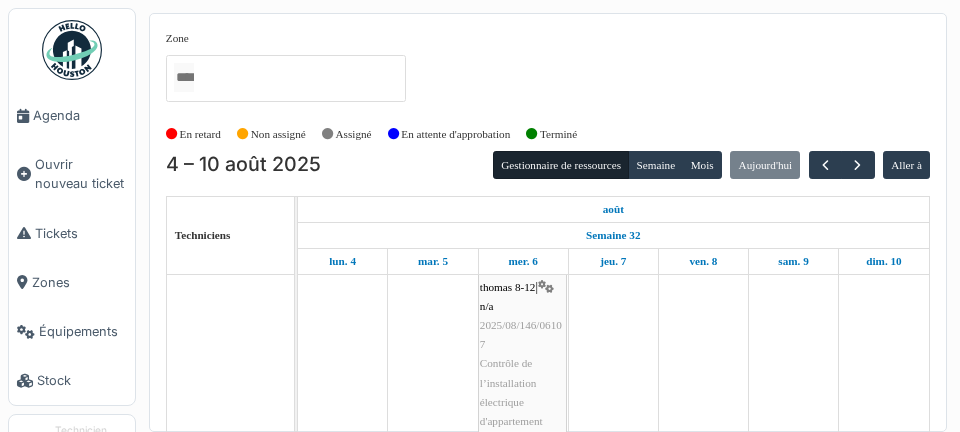 scroll, scrollTop: 797, scrollLeft: 0, axis: vertical 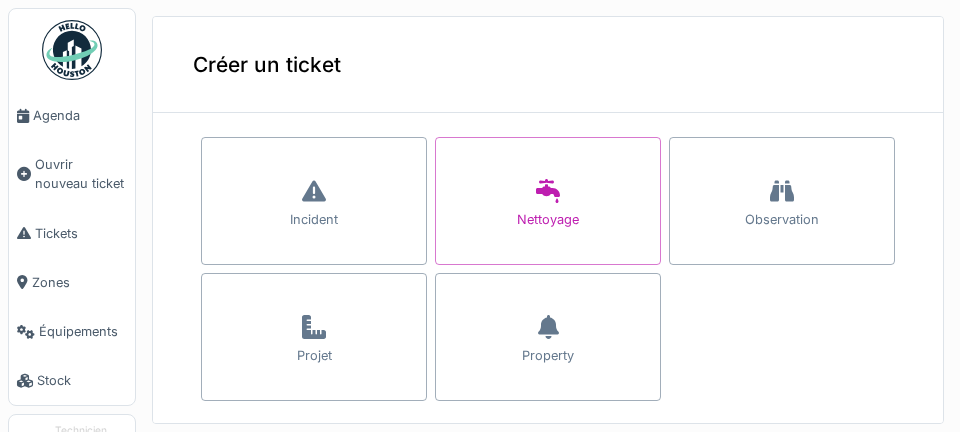 click on "Agenda" at bounding box center (80, 115) 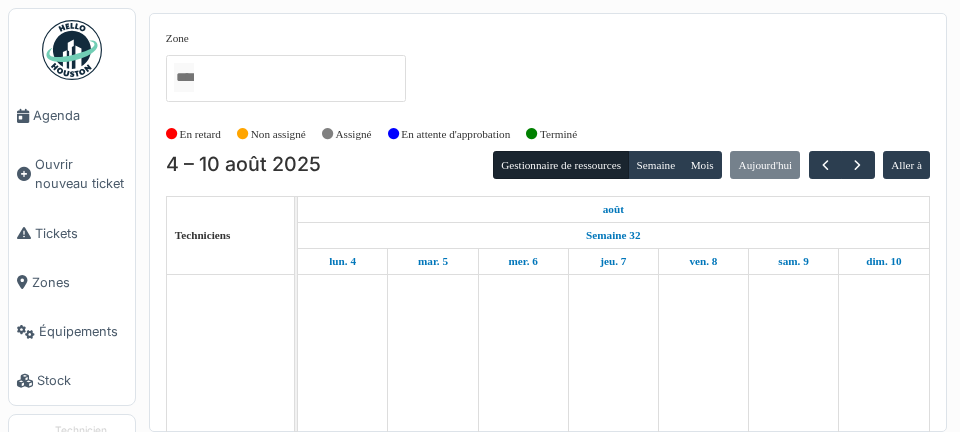 scroll, scrollTop: 0, scrollLeft: 0, axis: both 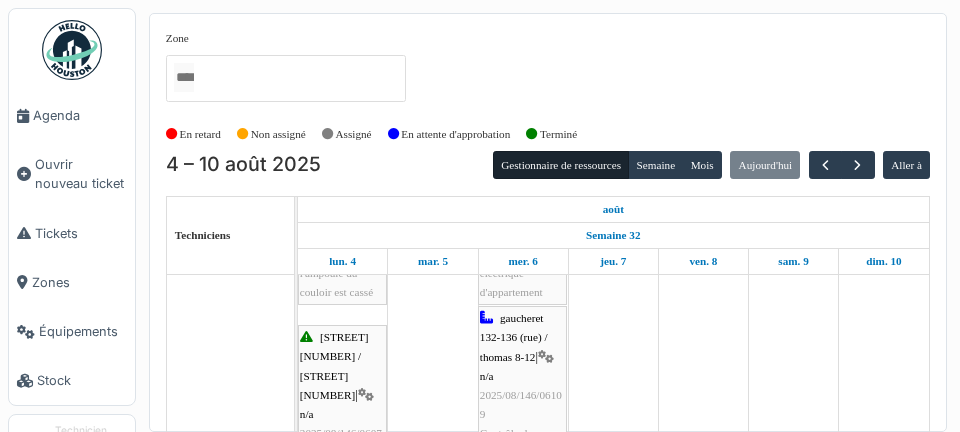 click on "Agenda" at bounding box center (80, 115) 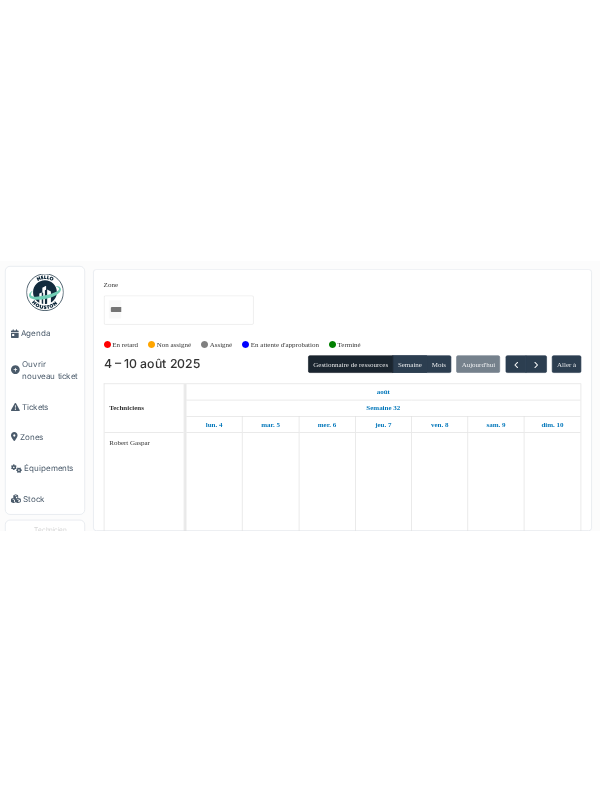 scroll, scrollTop: 0, scrollLeft: 0, axis: both 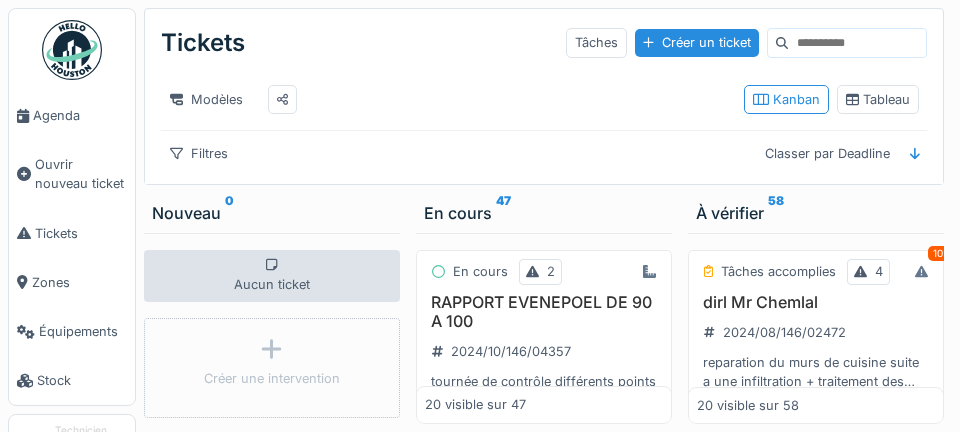 click on "Agenda" at bounding box center [80, 115] 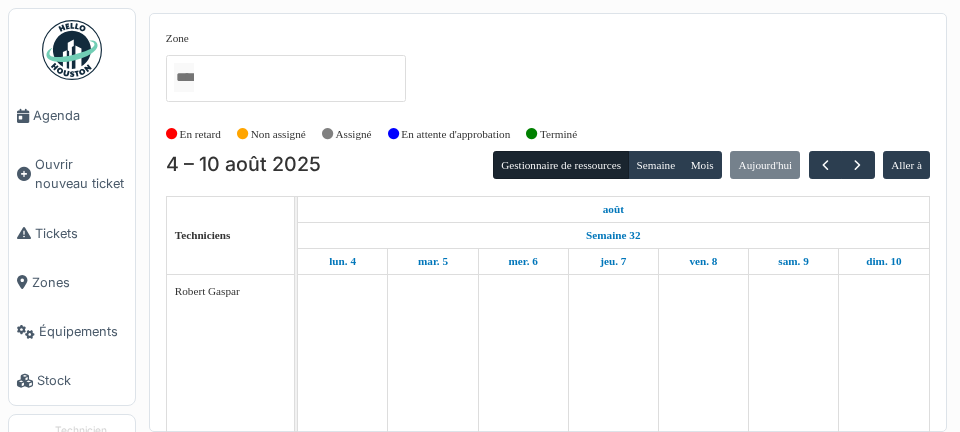 scroll, scrollTop: 0, scrollLeft: 0, axis: both 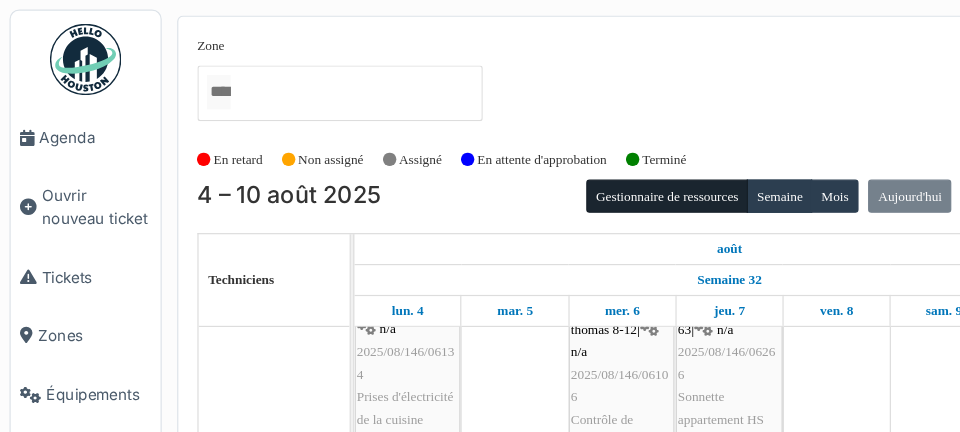 click on "Tickets" at bounding box center [72, 233] 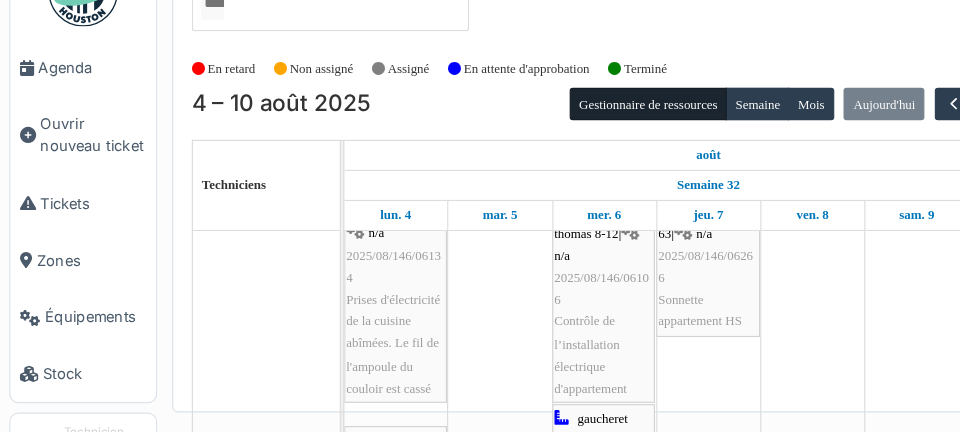 scroll, scrollTop: 0, scrollLeft: 0, axis: both 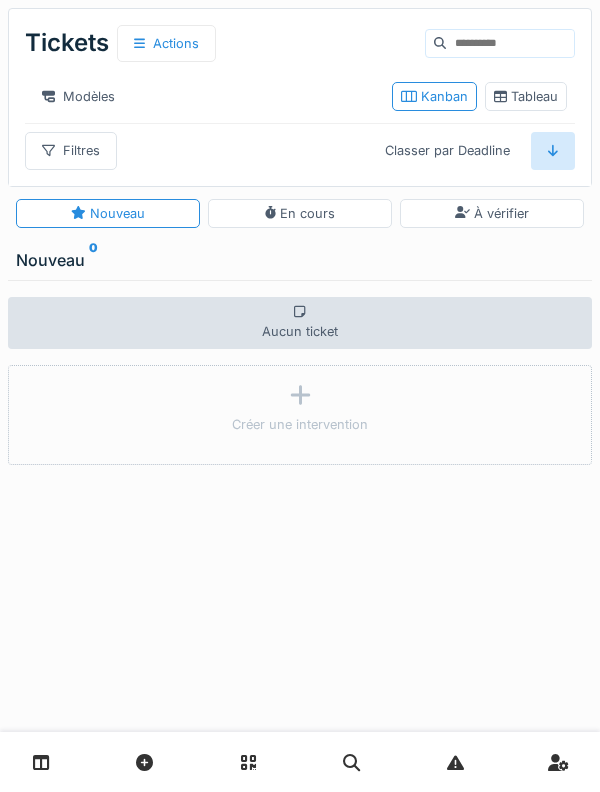 click at bounding box center (300, 762) 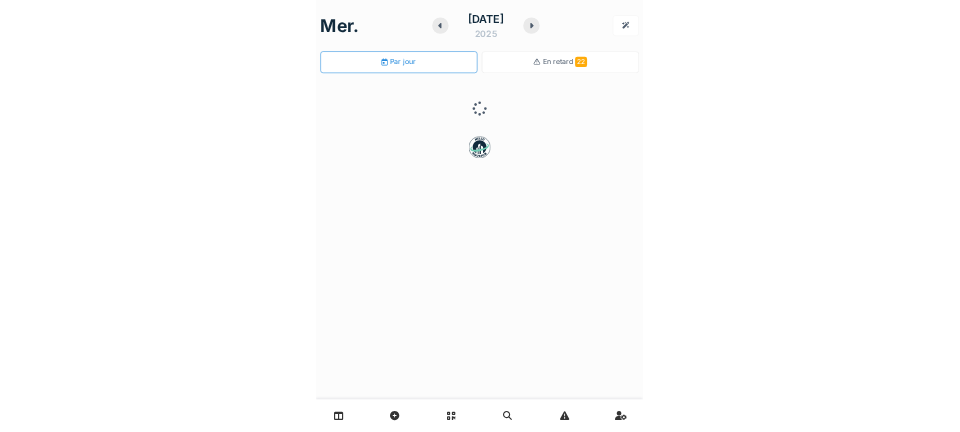 scroll, scrollTop: 0, scrollLeft: 0, axis: both 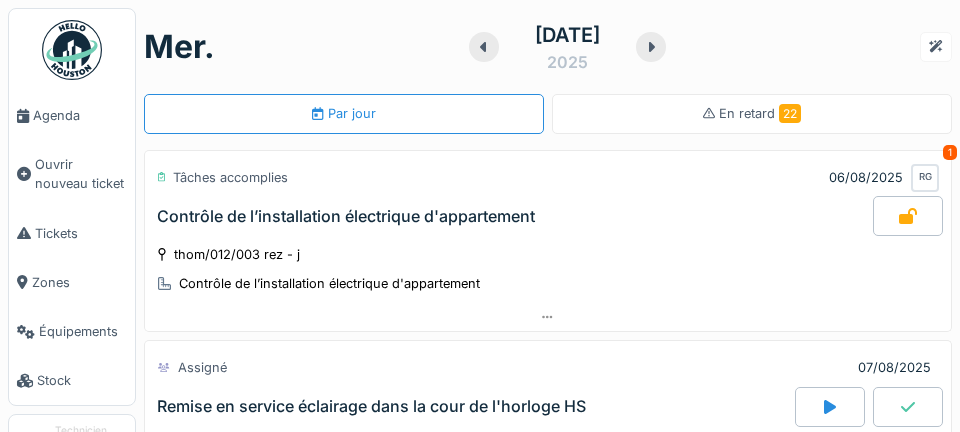 click on "Équipements" at bounding box center [72, 331] 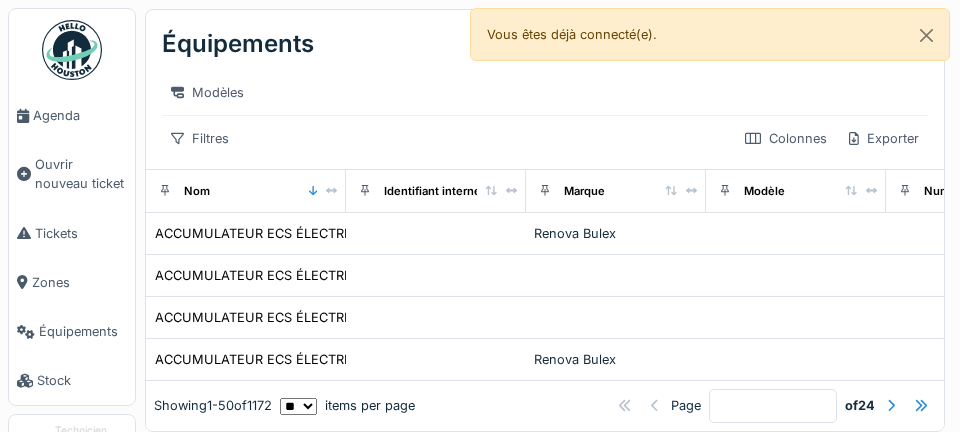 scroll, scrollTop: 0, scrollLeft: 0, axis: both 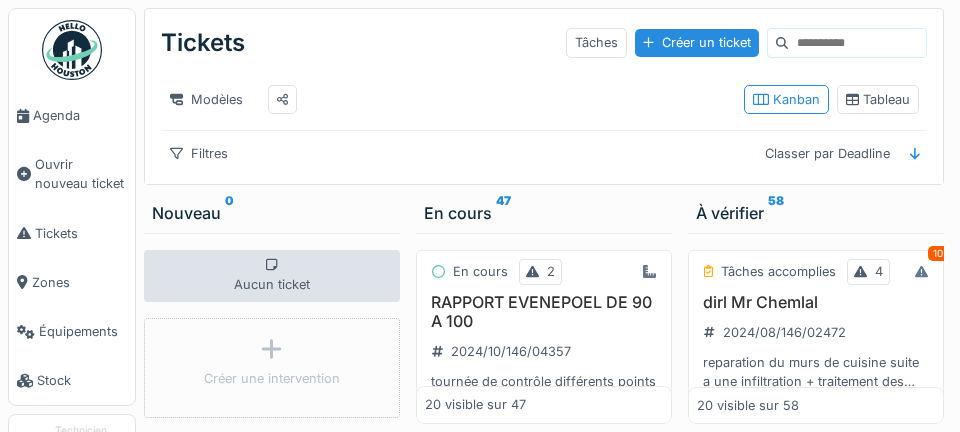 click on "Agenda" at bounding box center [72, 115] 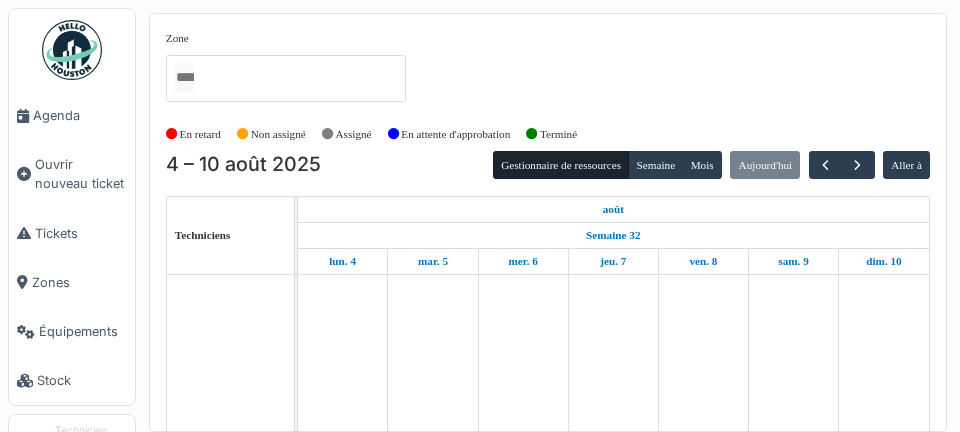 scroll, scrollTop: 0, scrollLeft: 0, axis: both 